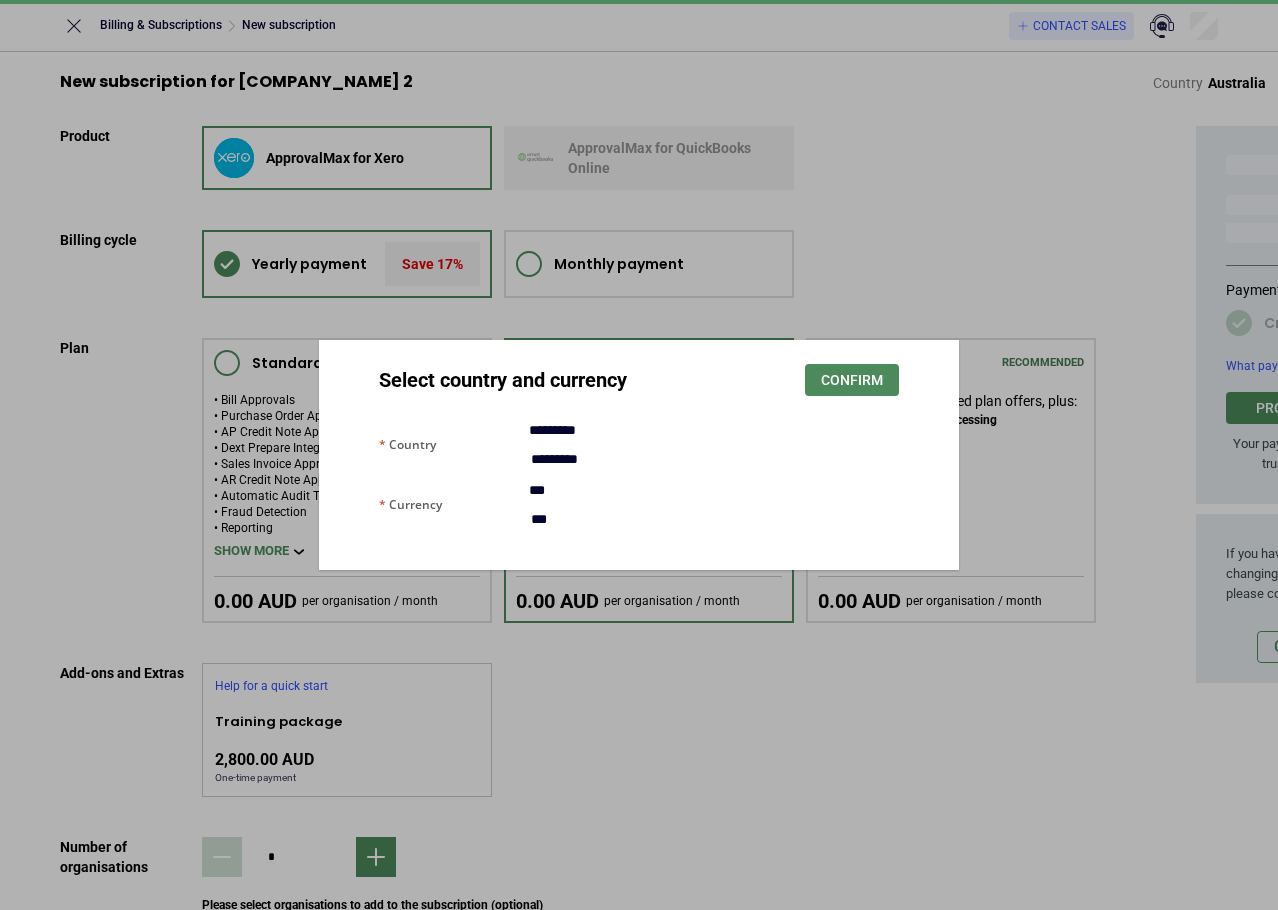 scroll, scrollTop: 0, scrollLeft: 0, axis: both 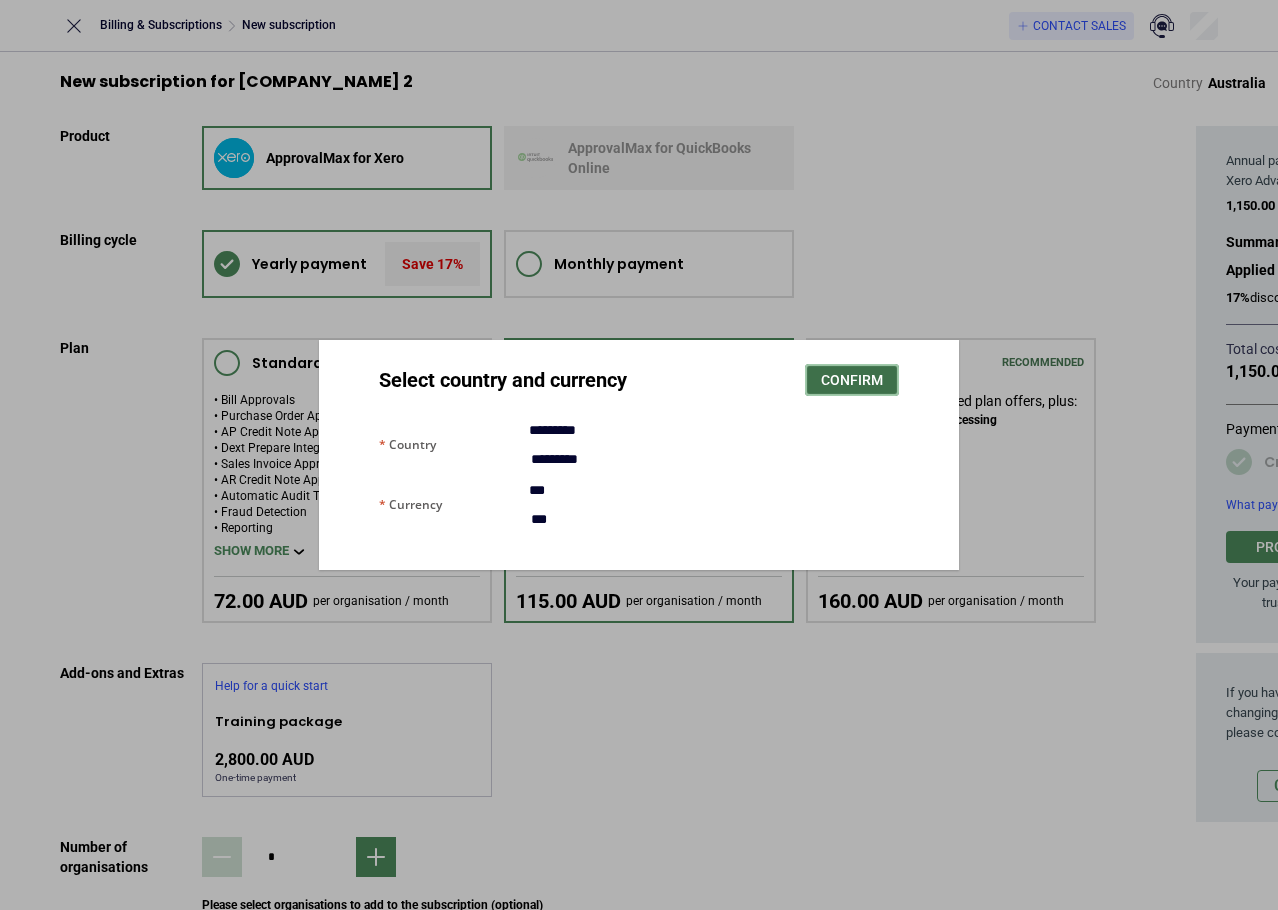 click on "Confirm" at bounding box center [852, 380] 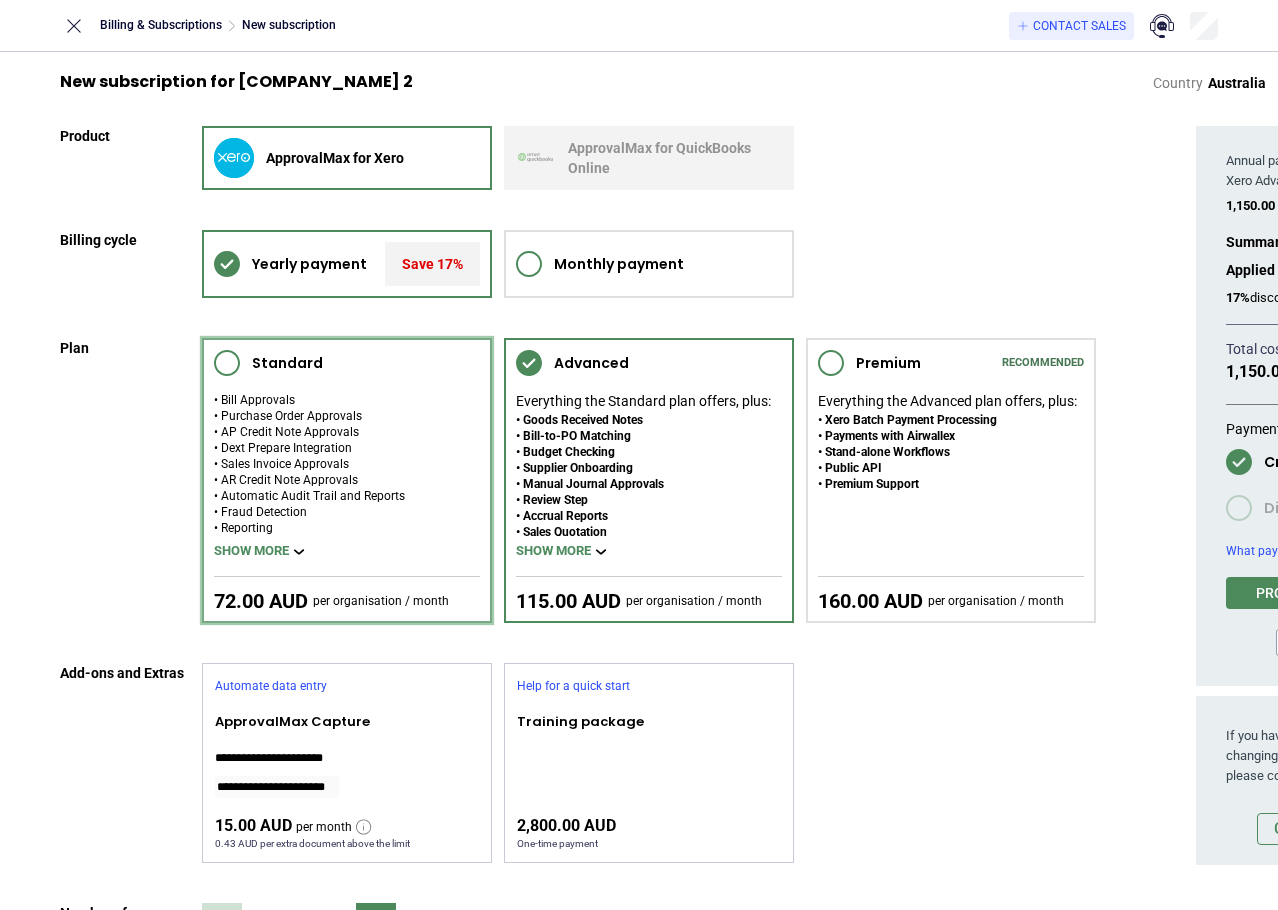 click on "Sales Invoice Approvals" at bounding box center [309, 464] 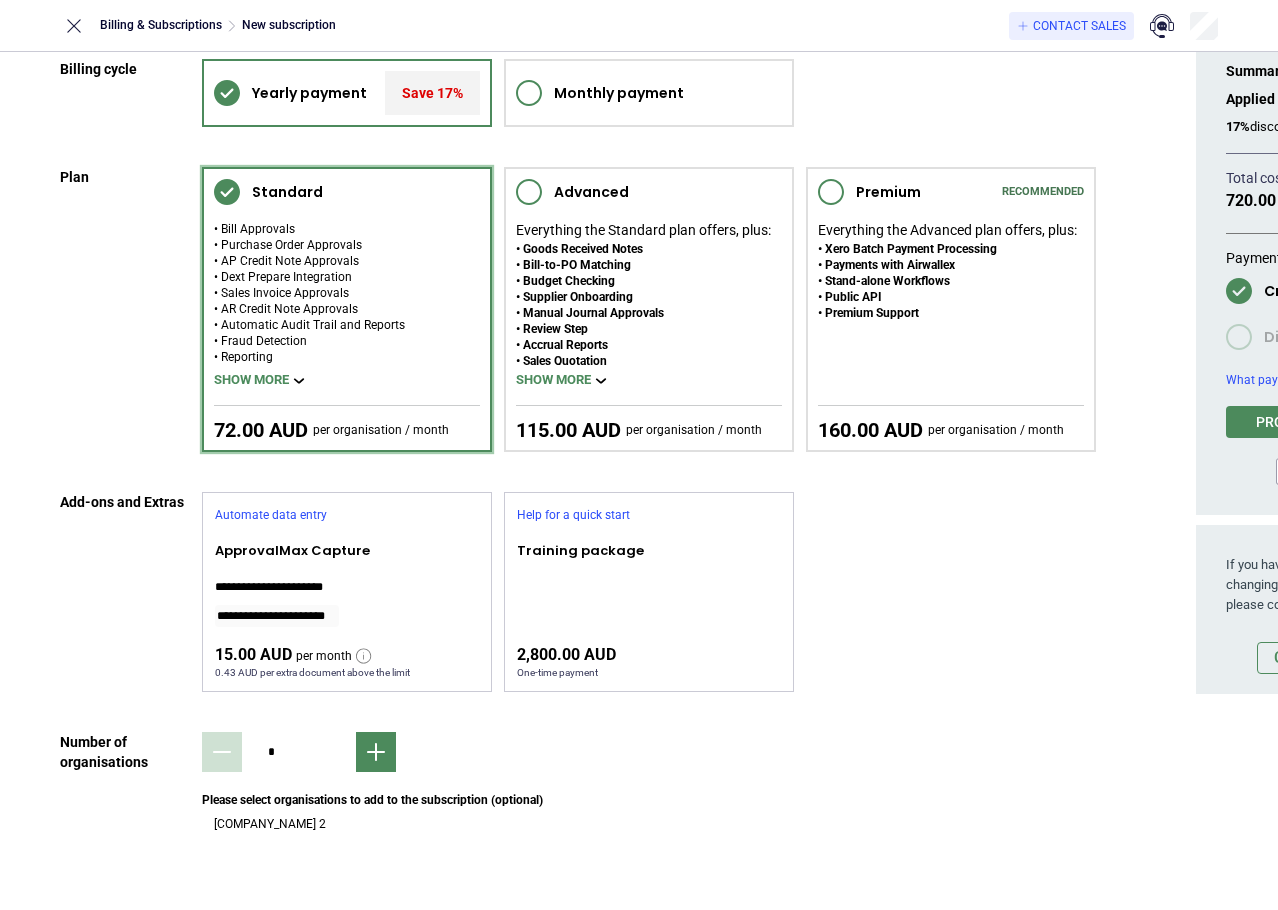 scroll, scrollTop: 173, scrollLeft: 0, axis: vertical 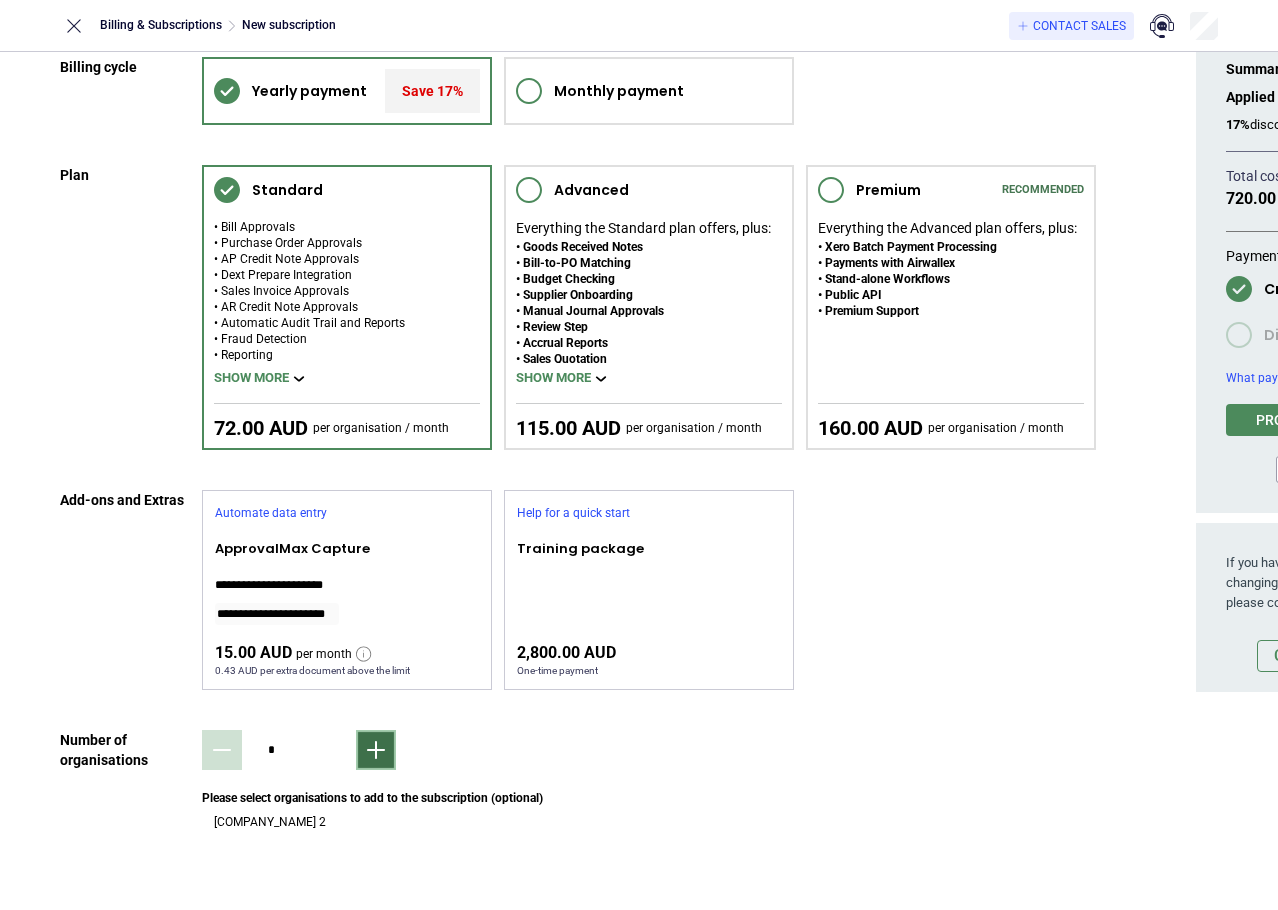 click at bounding box center [376, 750] 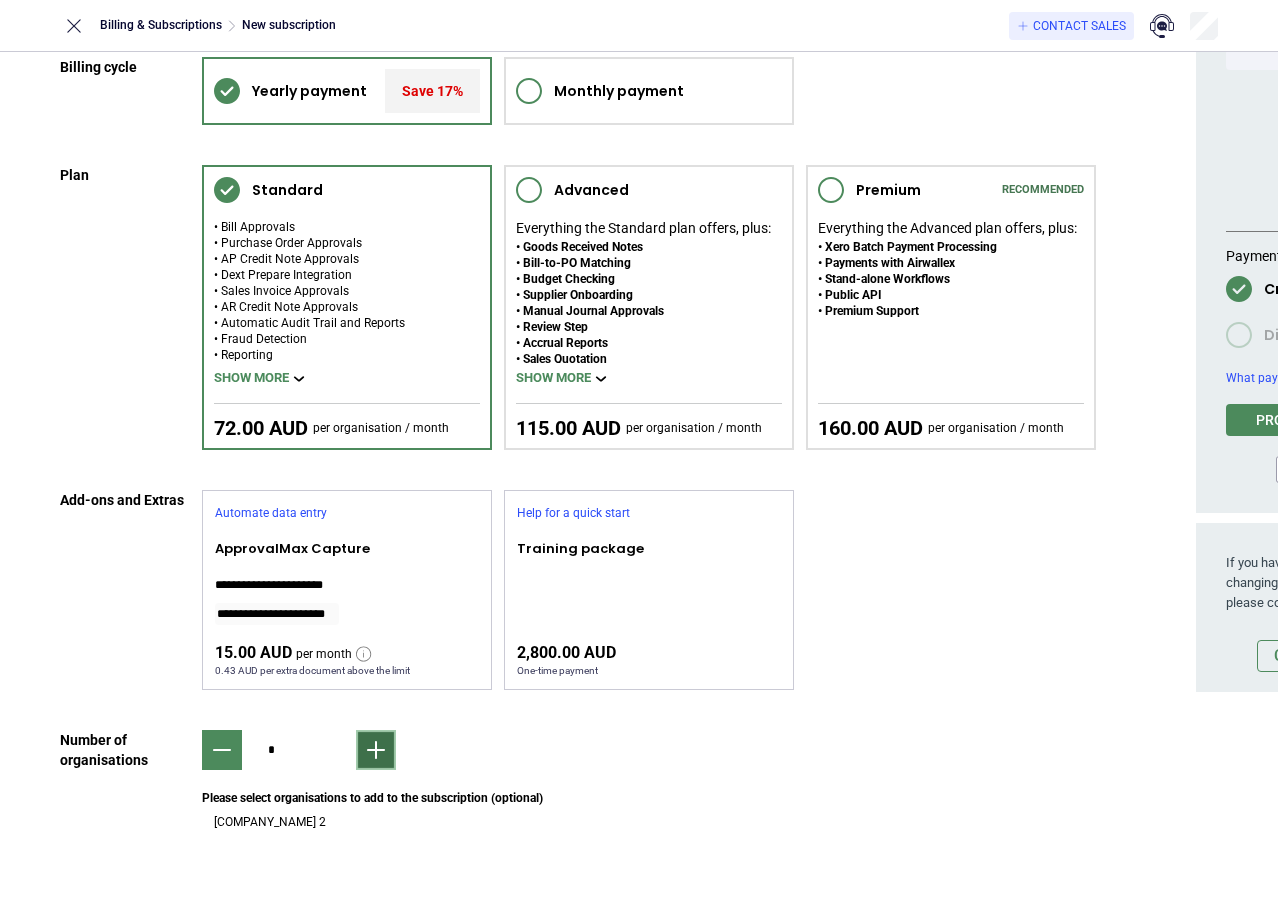 click at bounding box center [376, 750] 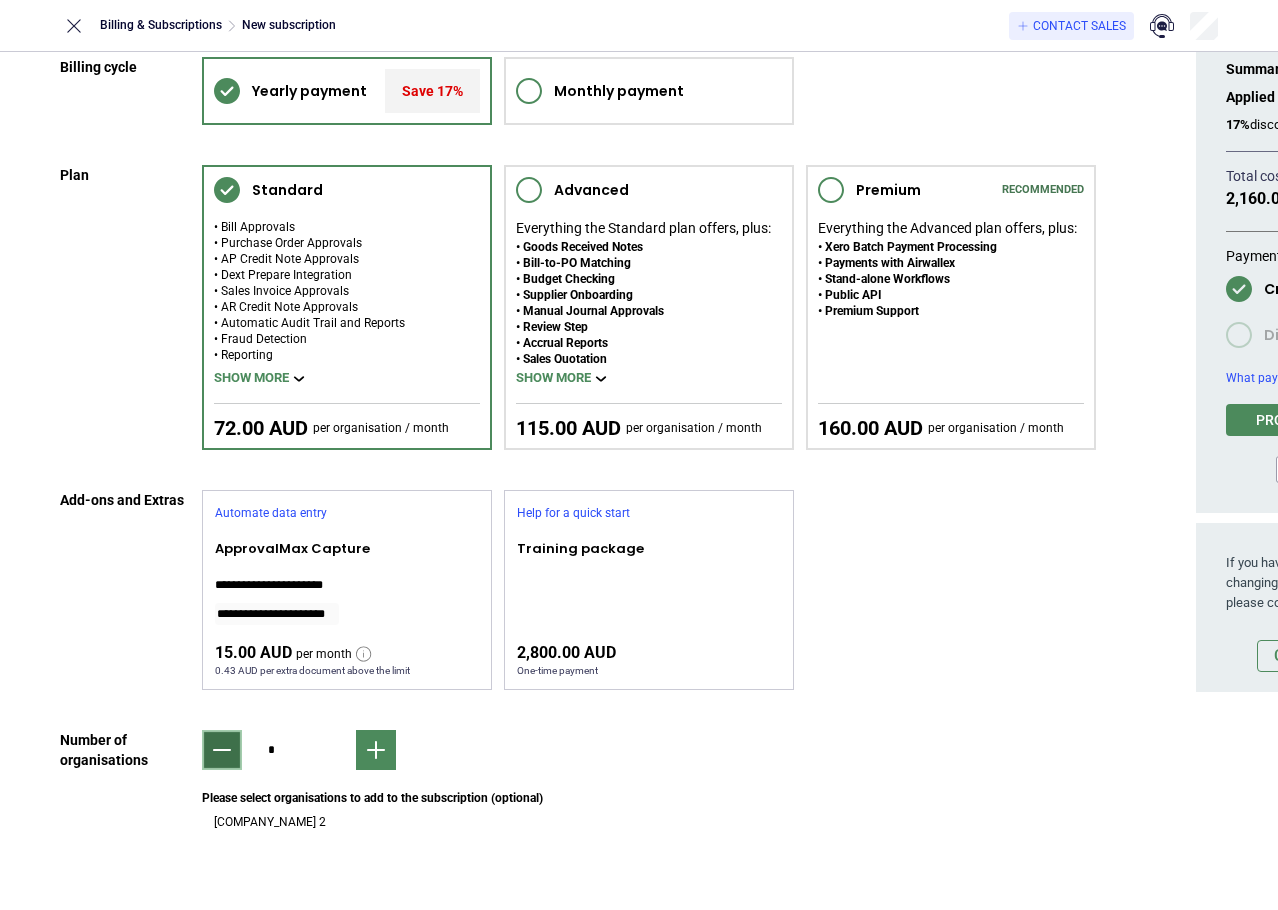 click at bounding box center (222, 750) 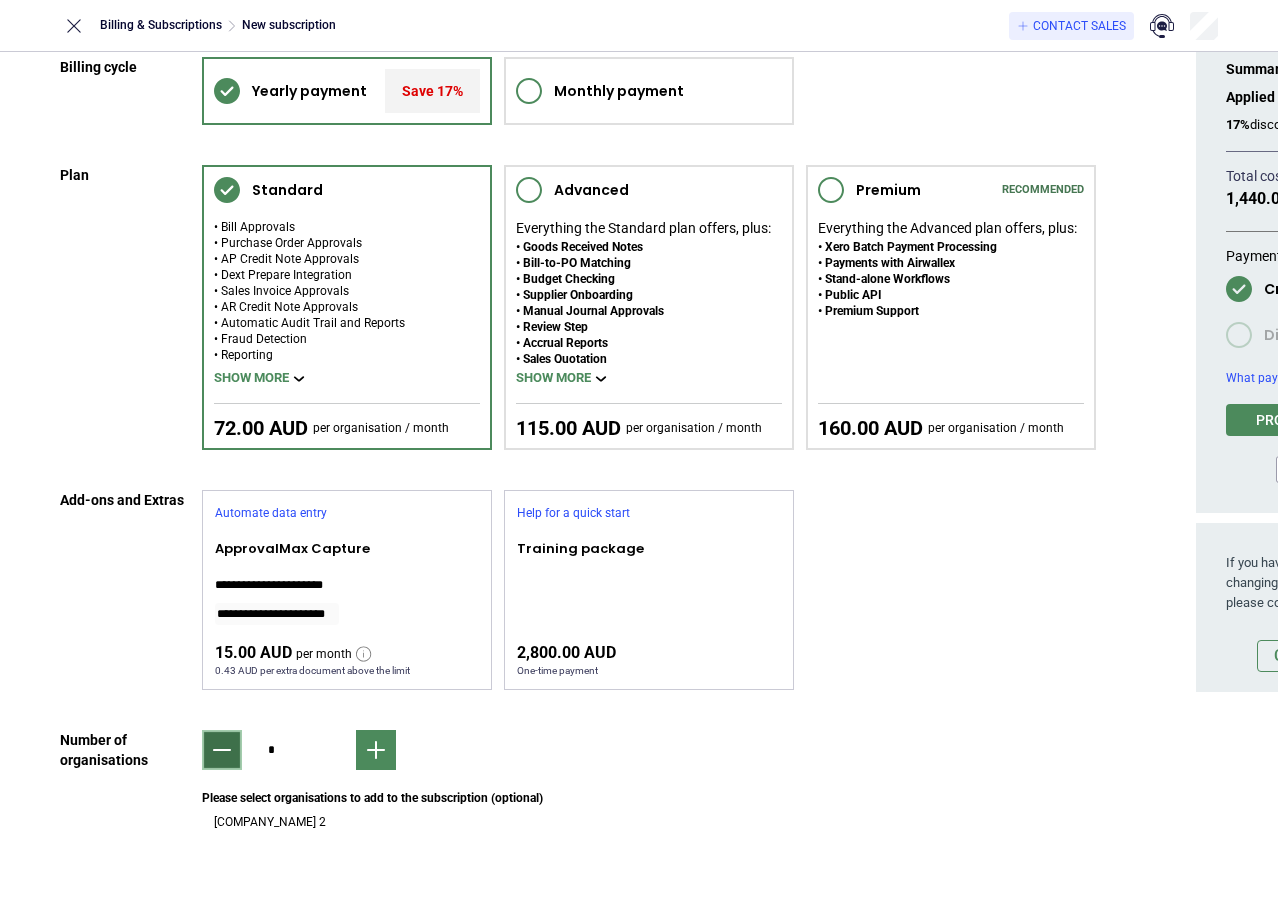 click at bounding box center (222, 750) 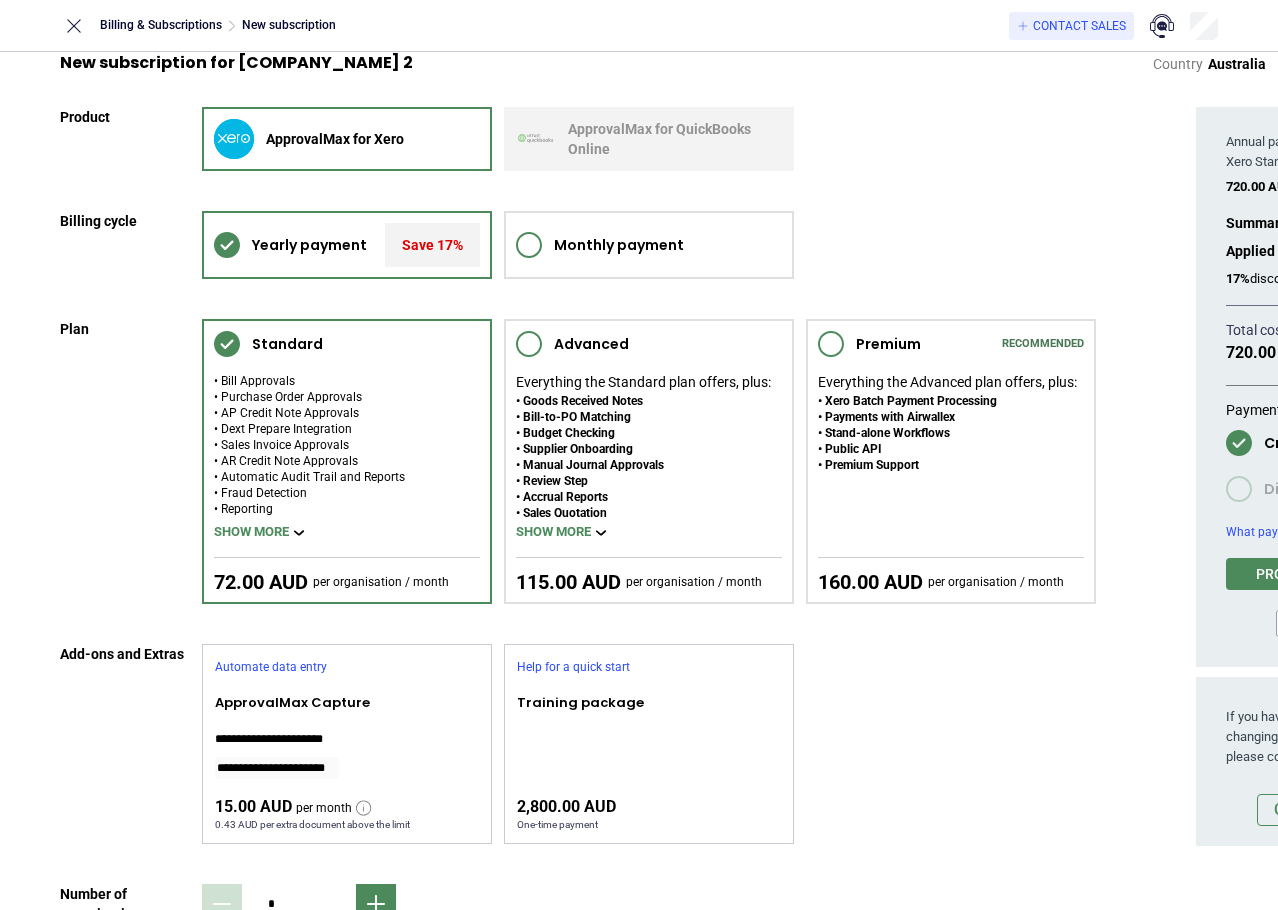 scroll, scrollTop: 0, scrollLeft: 0, axis: both 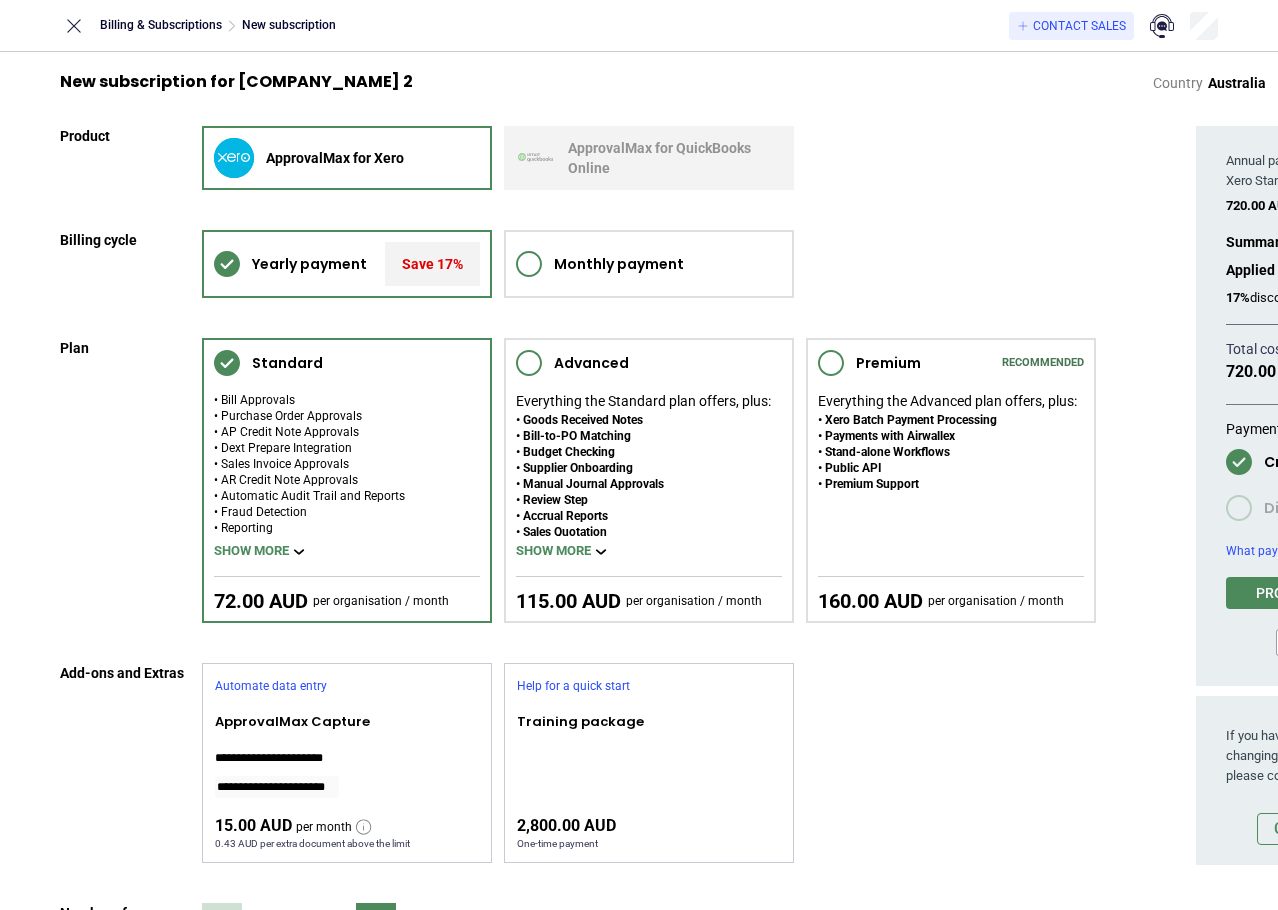 click on "Billing & Subscriptions New subscription Contact Sales" at bounding box center (639, 25) 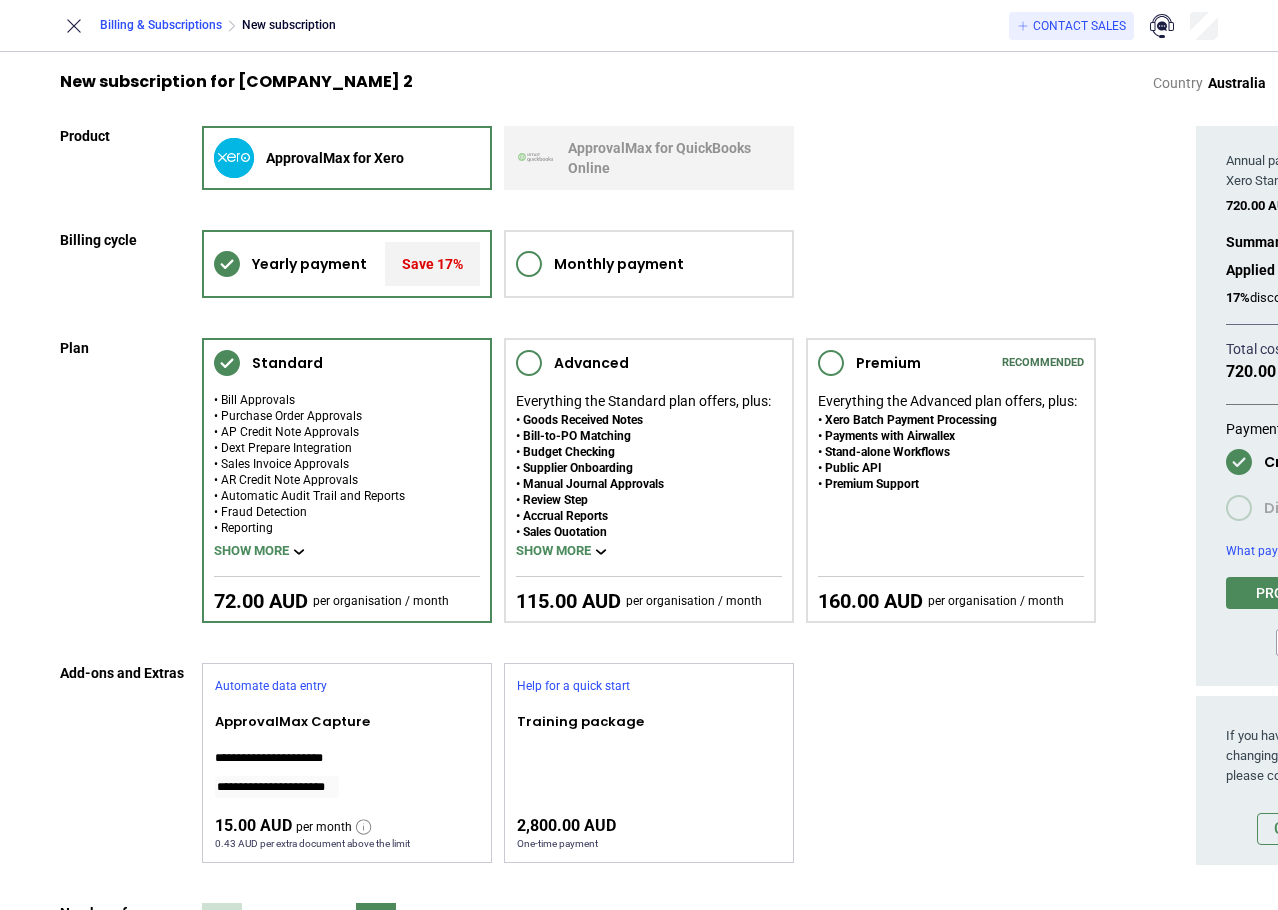 click on "Billing & Subscriptions" at bounding box center (161, 25) 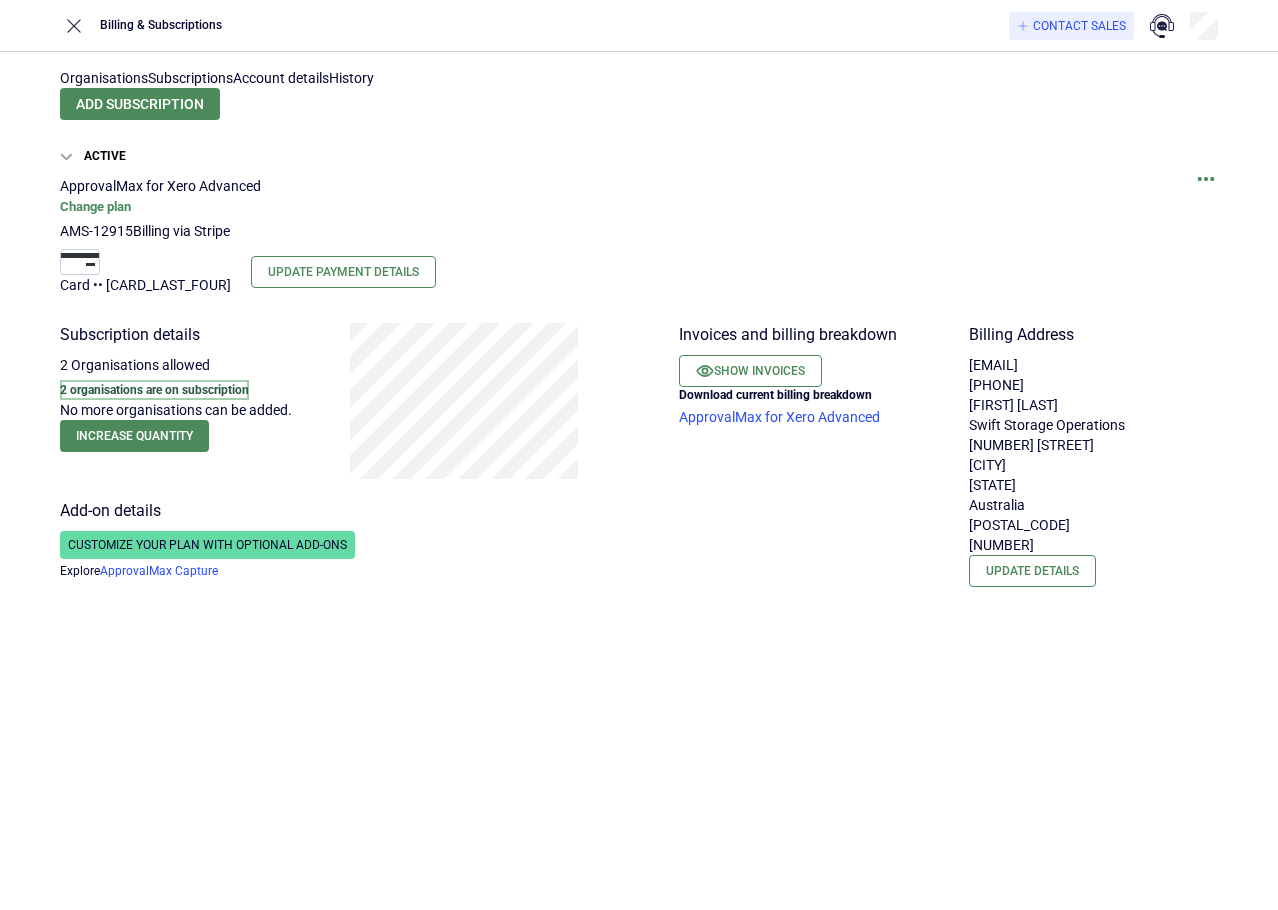 click on "2 organisations are on subscription" at bounding box center (154, 390) 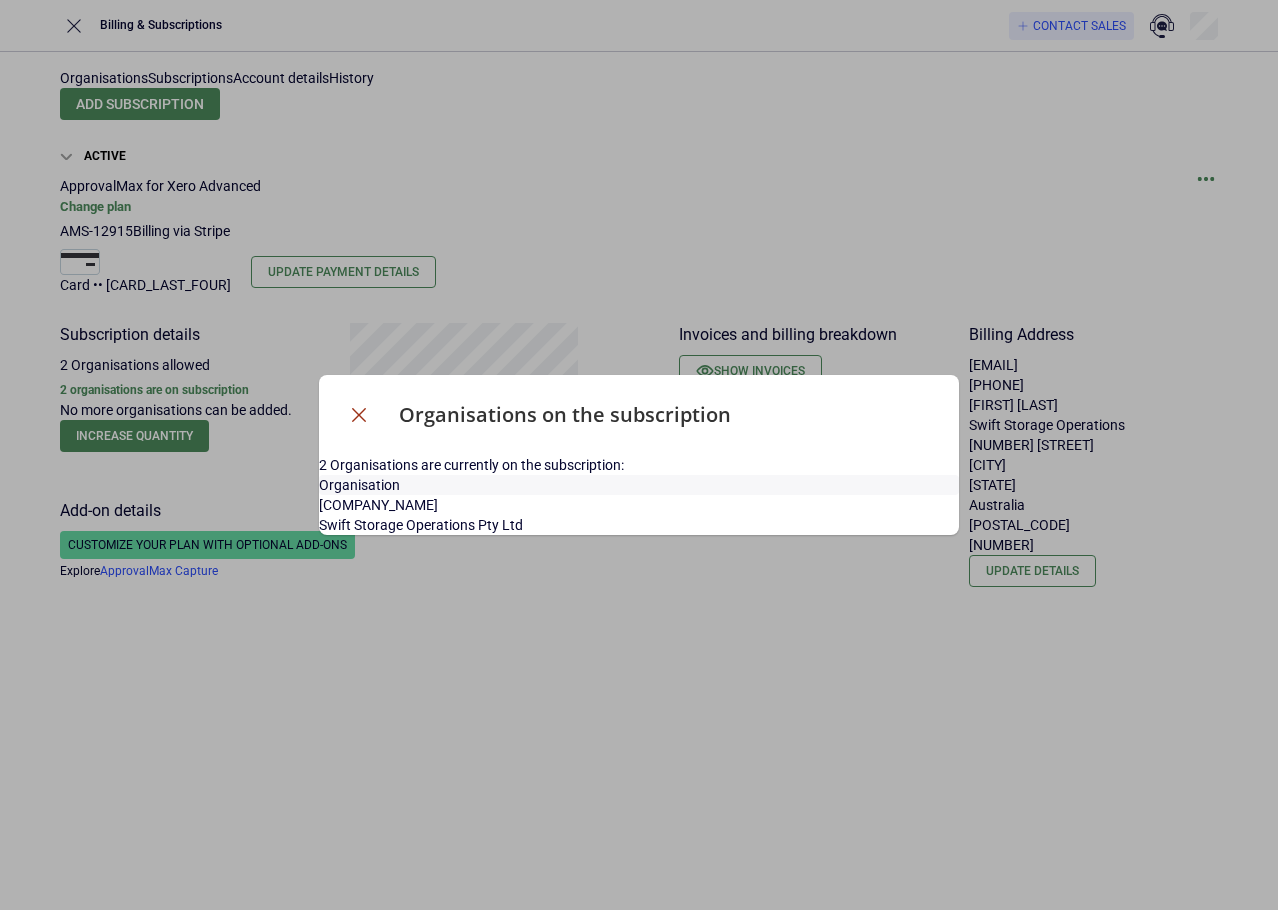 click at bounding box center (359, 415) 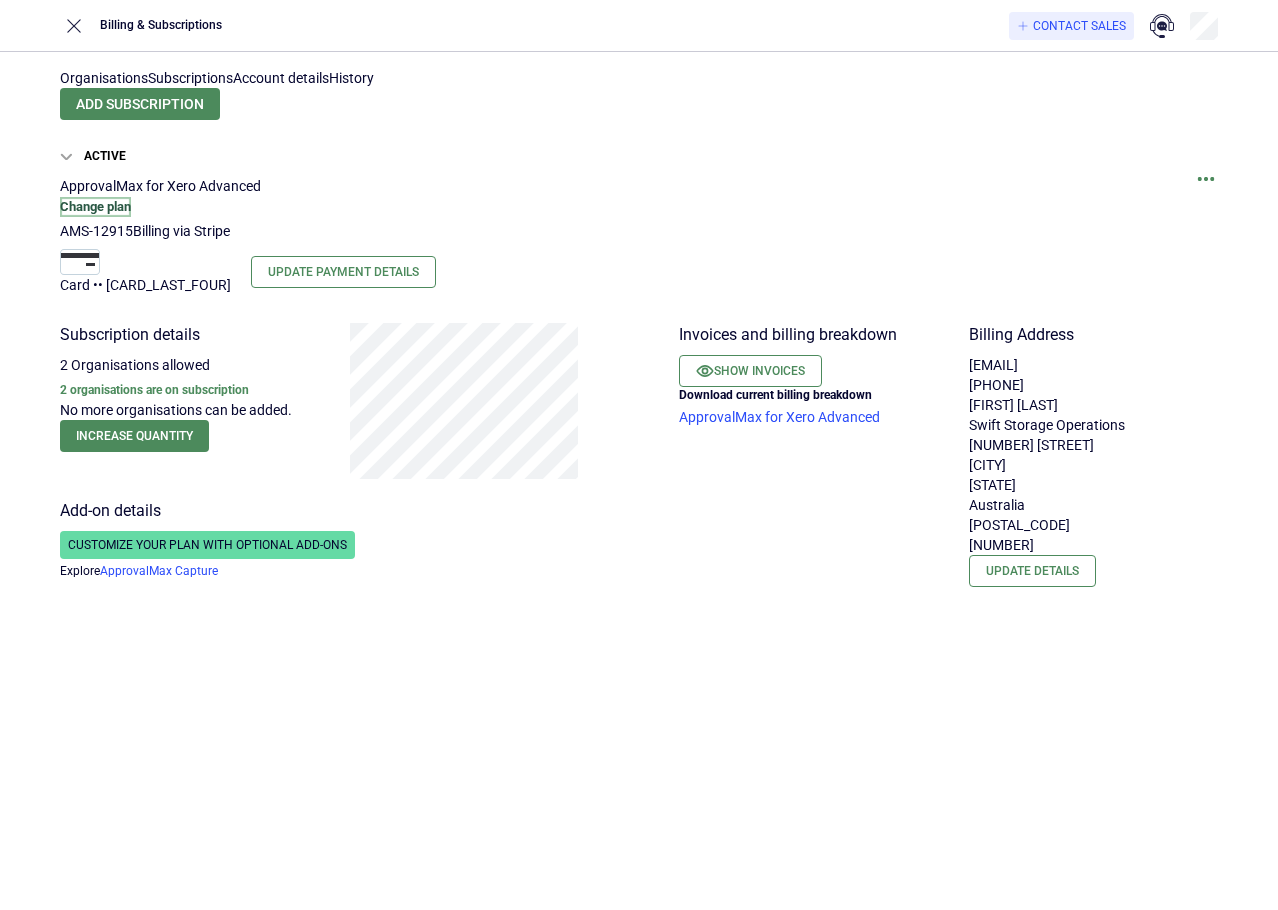 click on "Change plan" at bounding box center [95, 207] 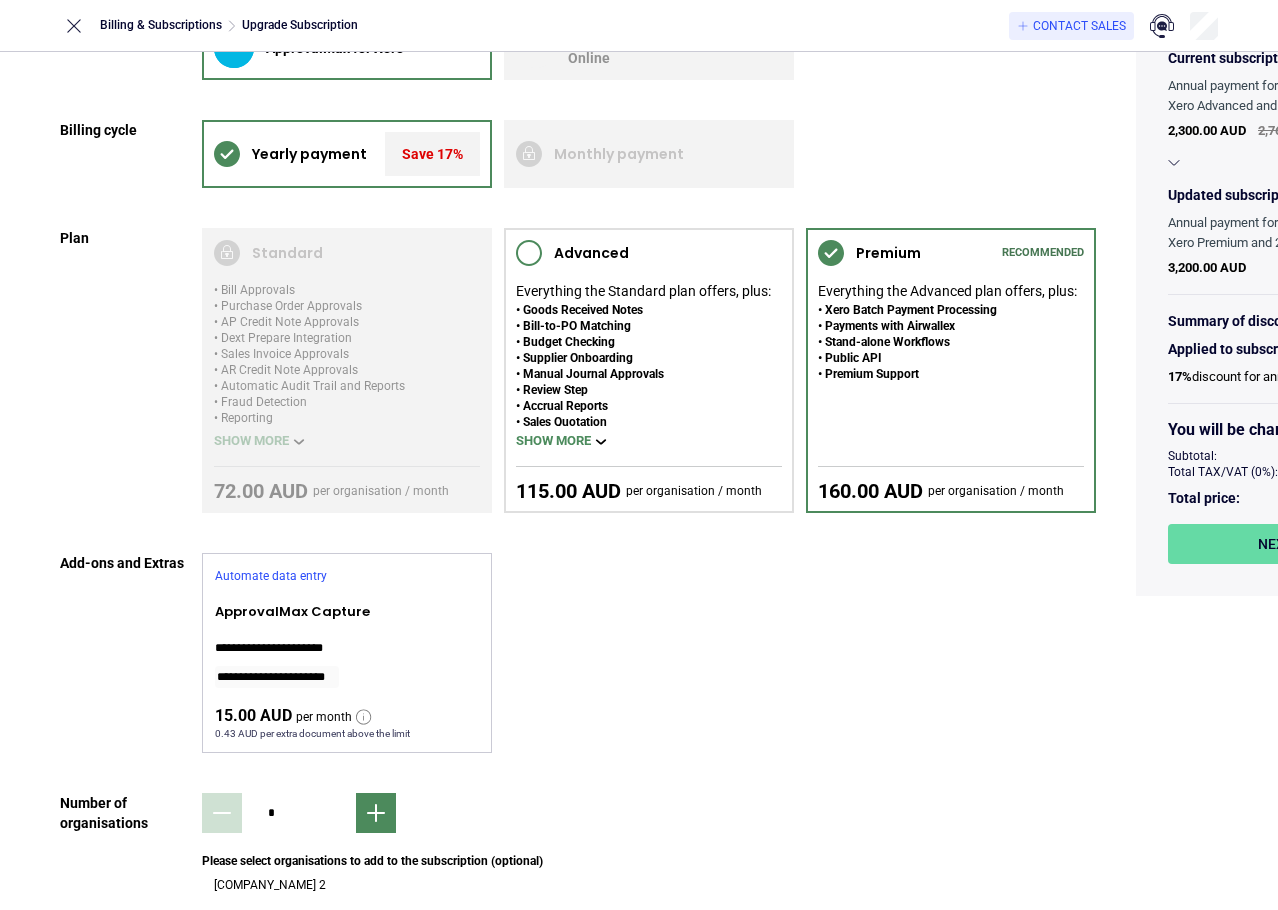 scroll, scrollTop: 100, scrollLeft: 0, axis: vertical 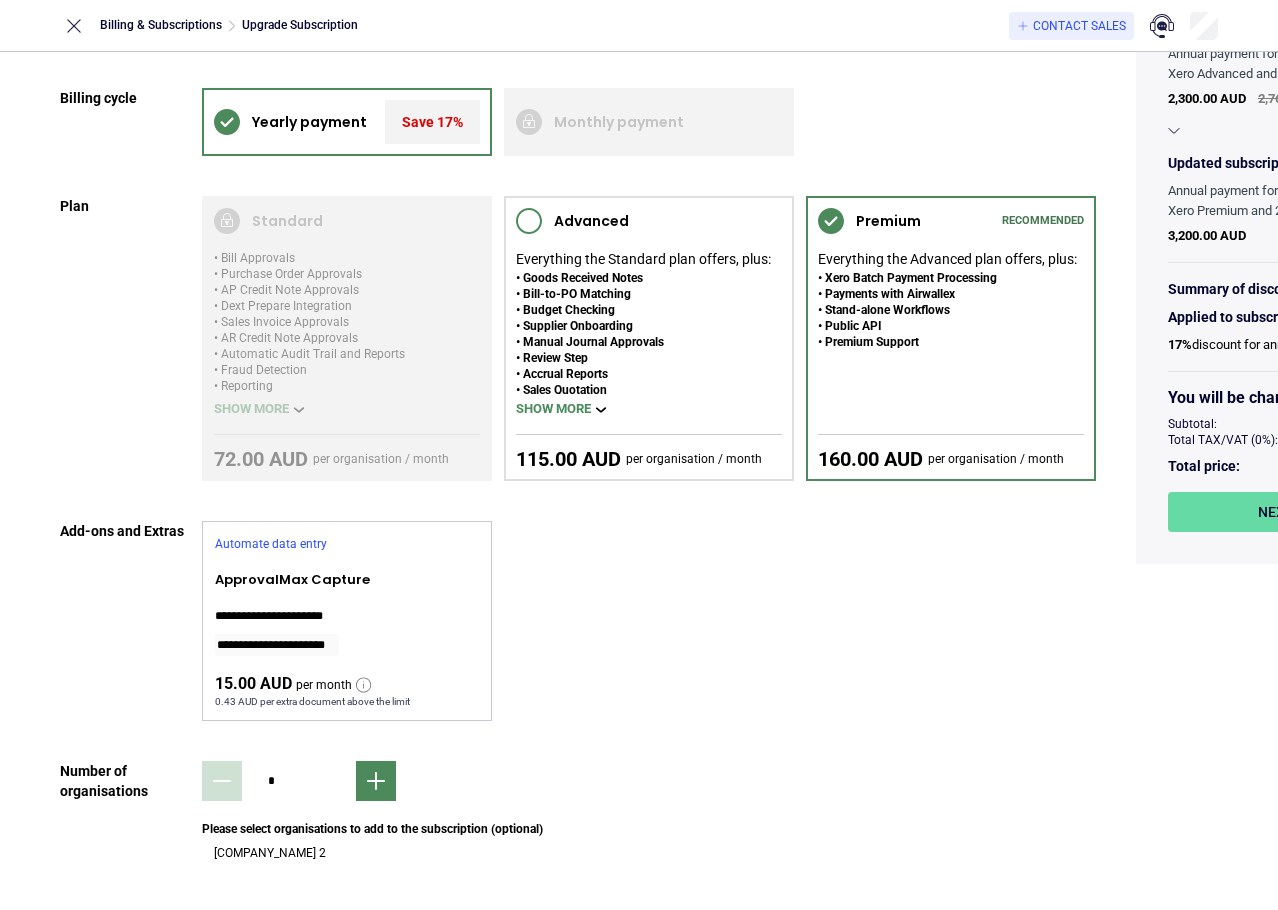 click at bounding box center (202, 843) 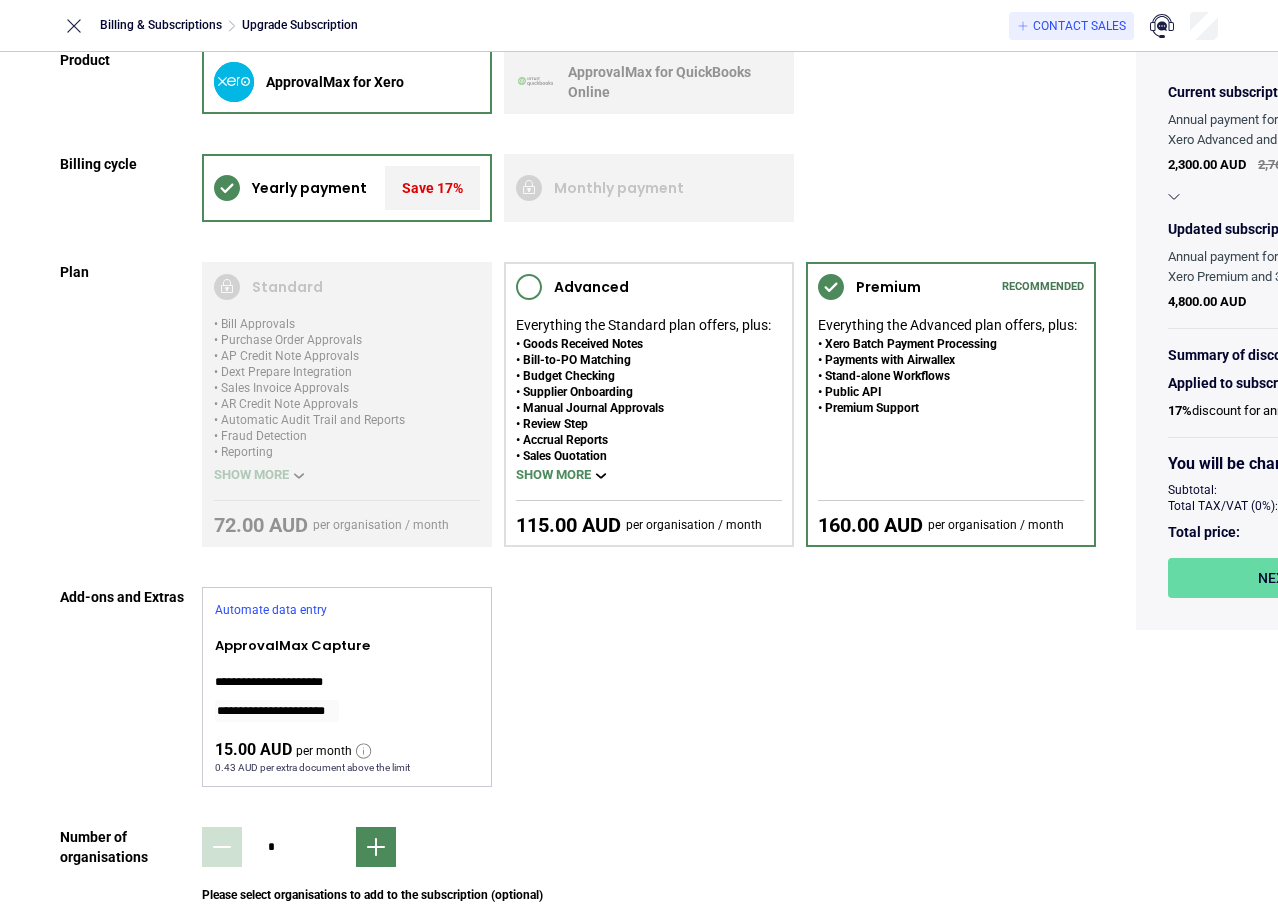 scroll, scrollTop: 0, scrollLeft: 0, axis: both 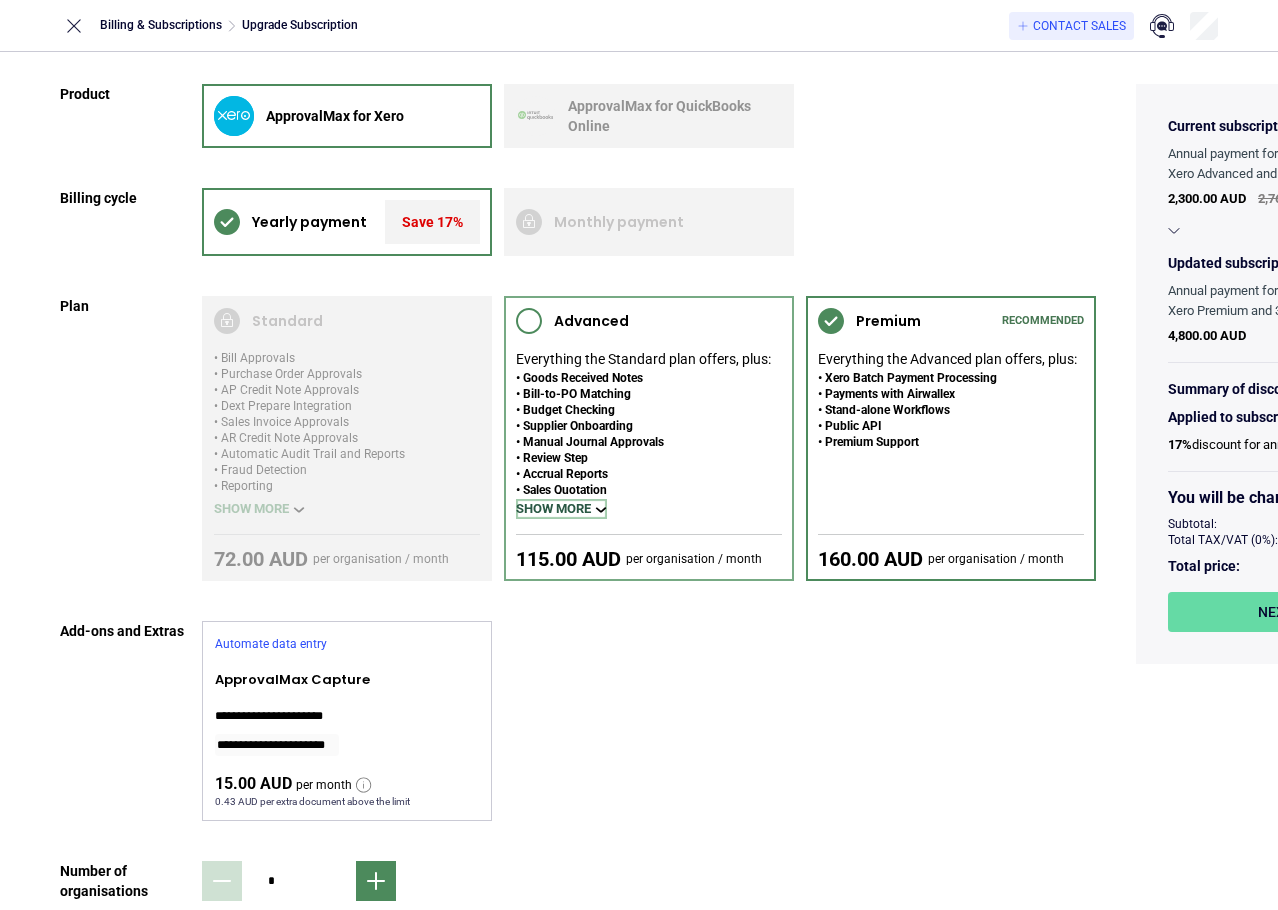 click on "Show more" at bounding box center [561, 509] 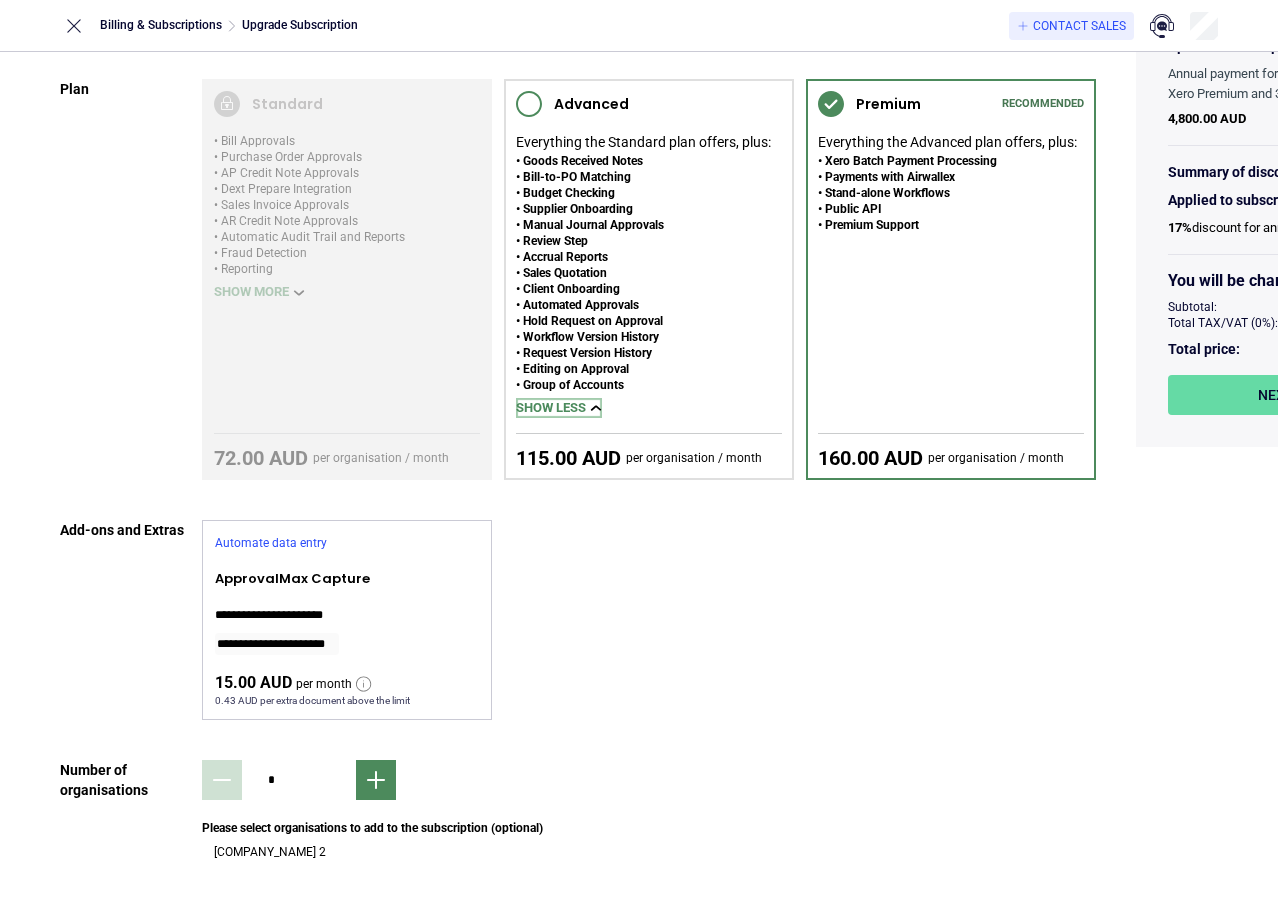 scroll, scrollTop: 247, scrollLeft: 0, axis: vertical 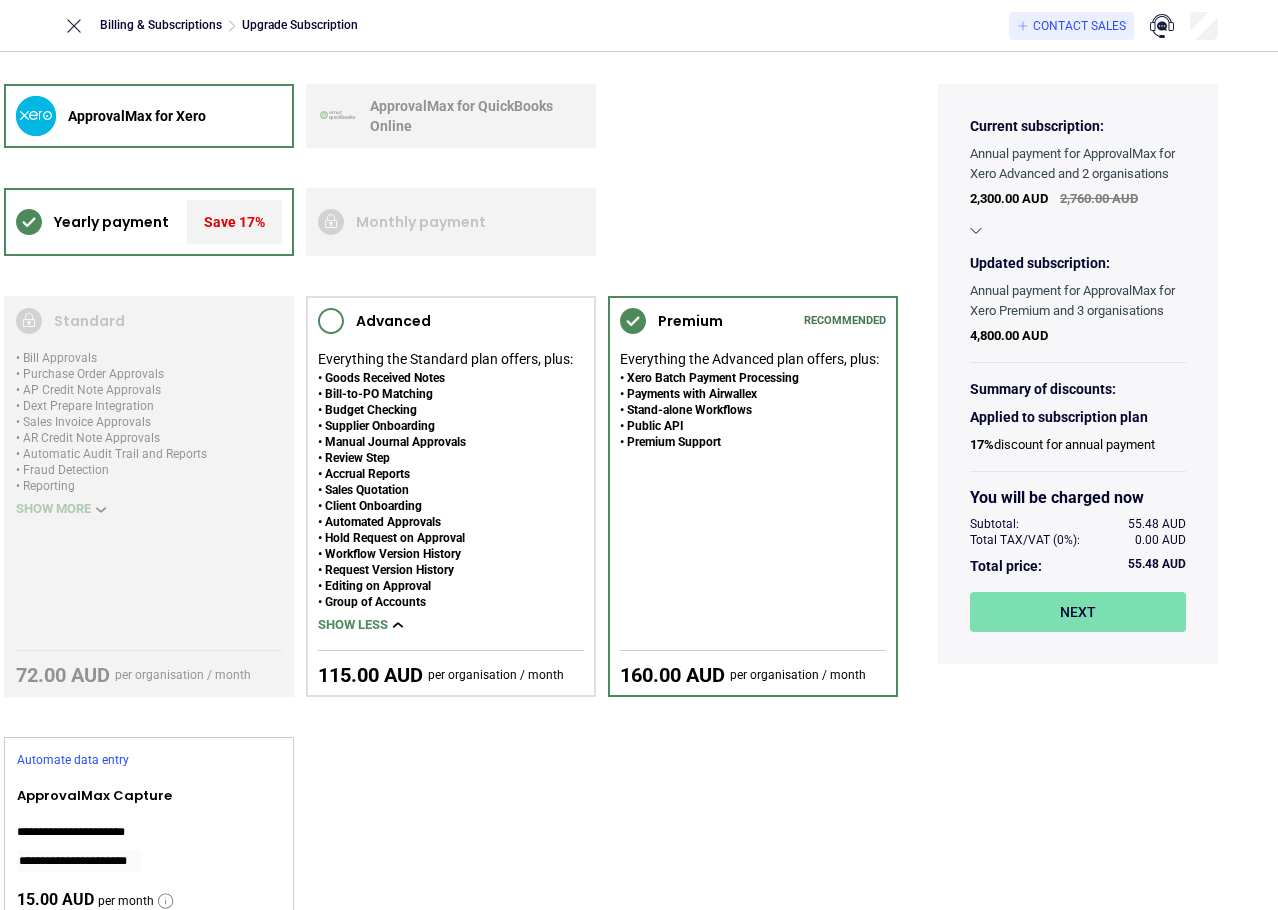 click on "Next" at bounding box center [1078, 612] 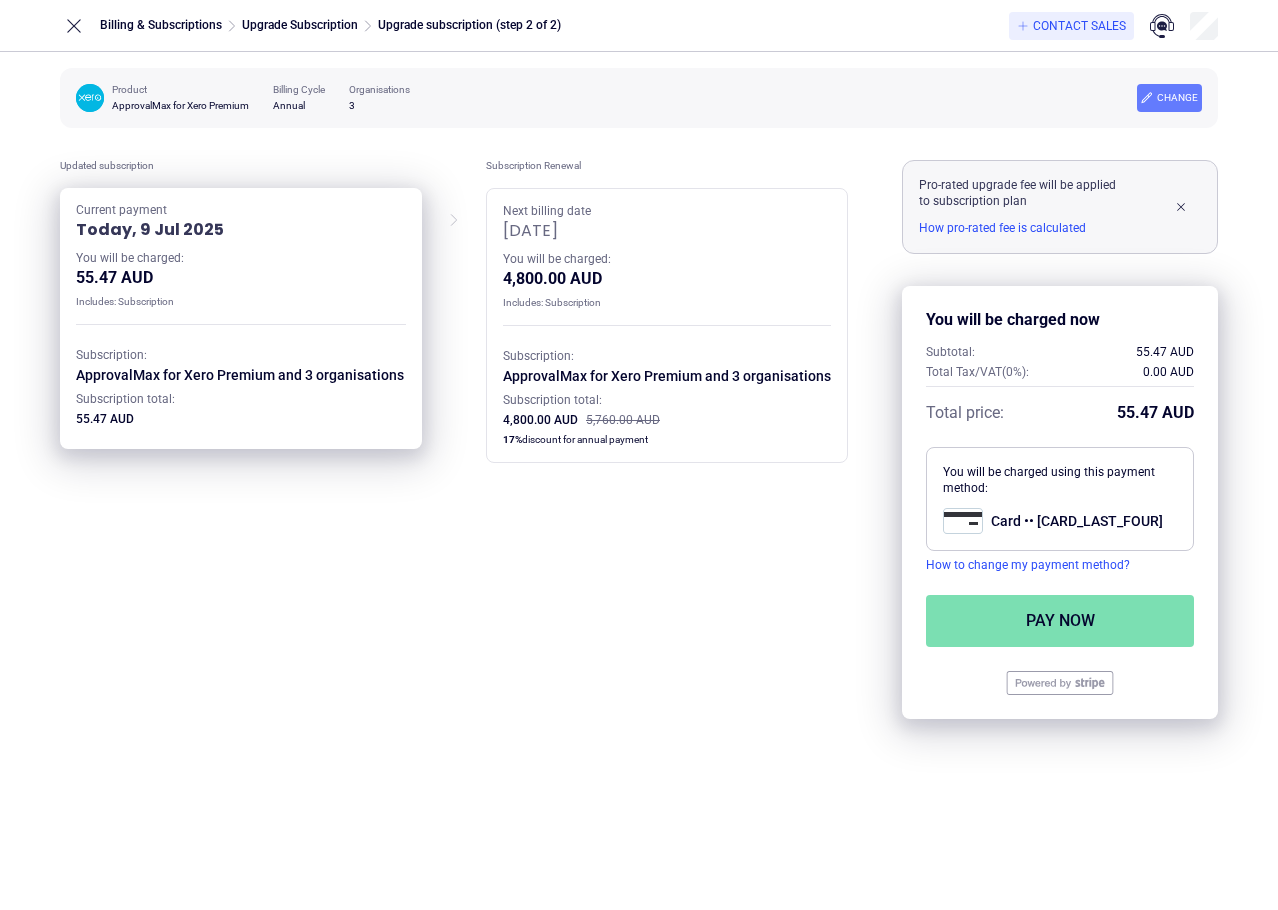 click on "Pay now" at bounding box center (1060, 621) 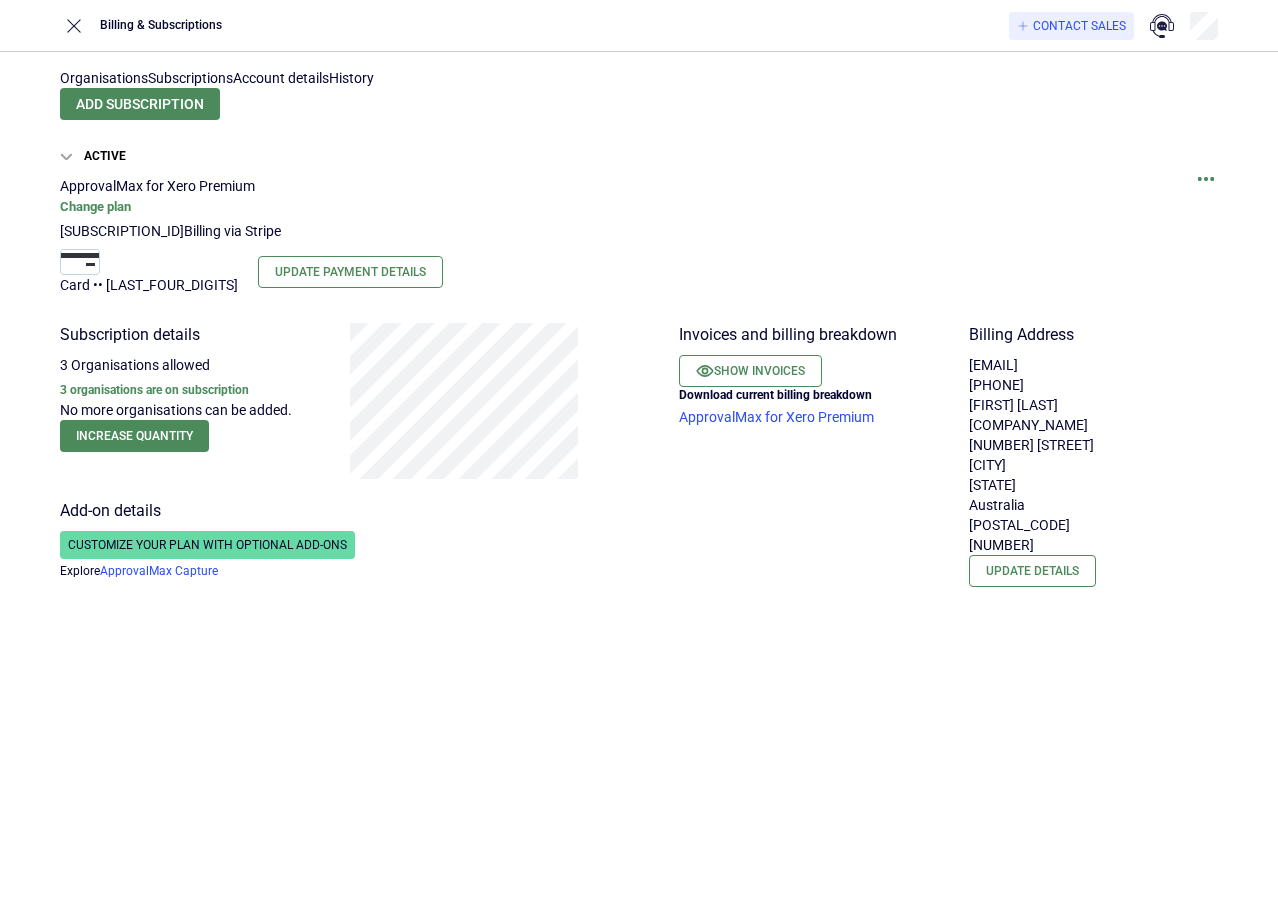 scroll, scrollTop: 0, scrollLeft: 0, axis: both 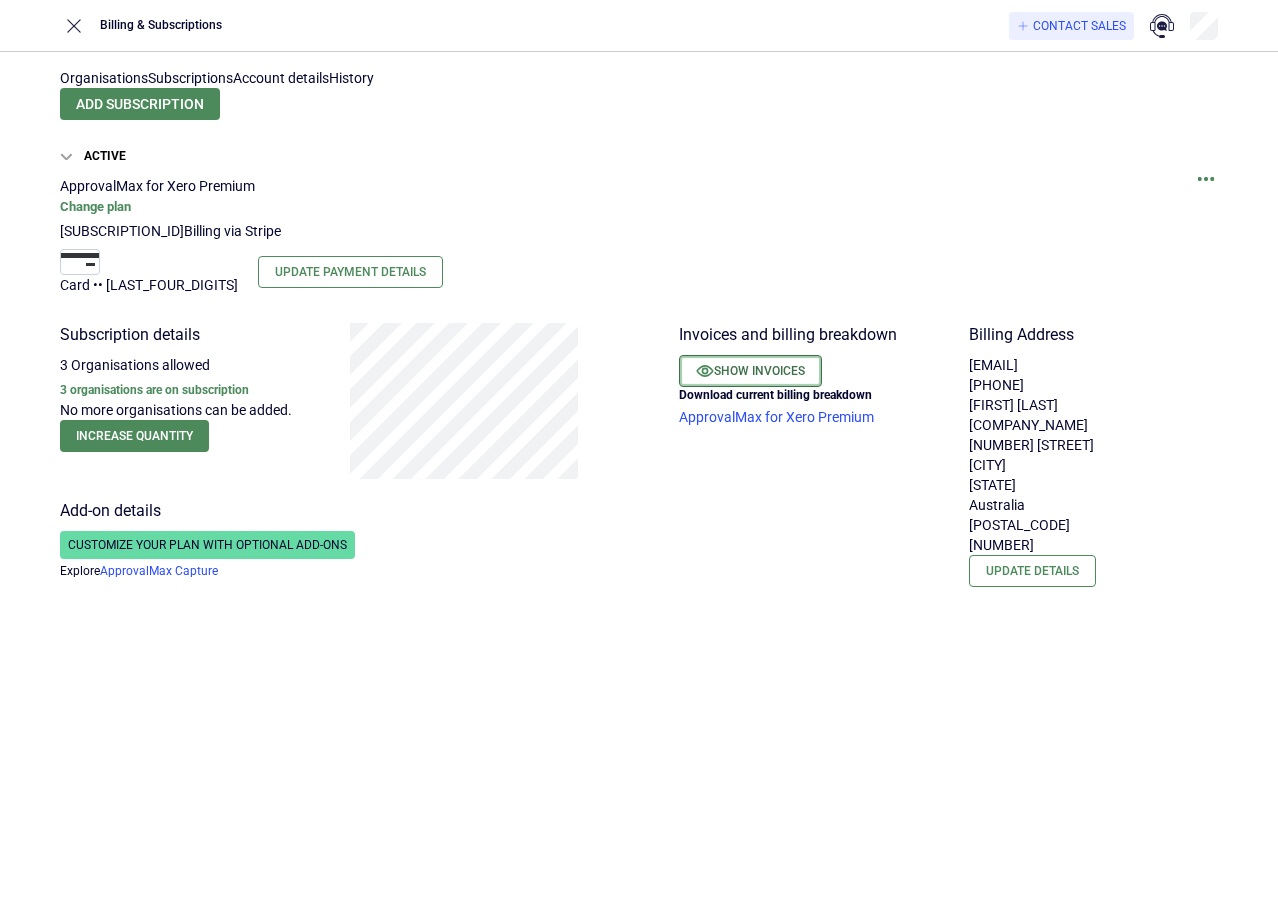 click on "Show invoices" at bounding box center [750, 371] 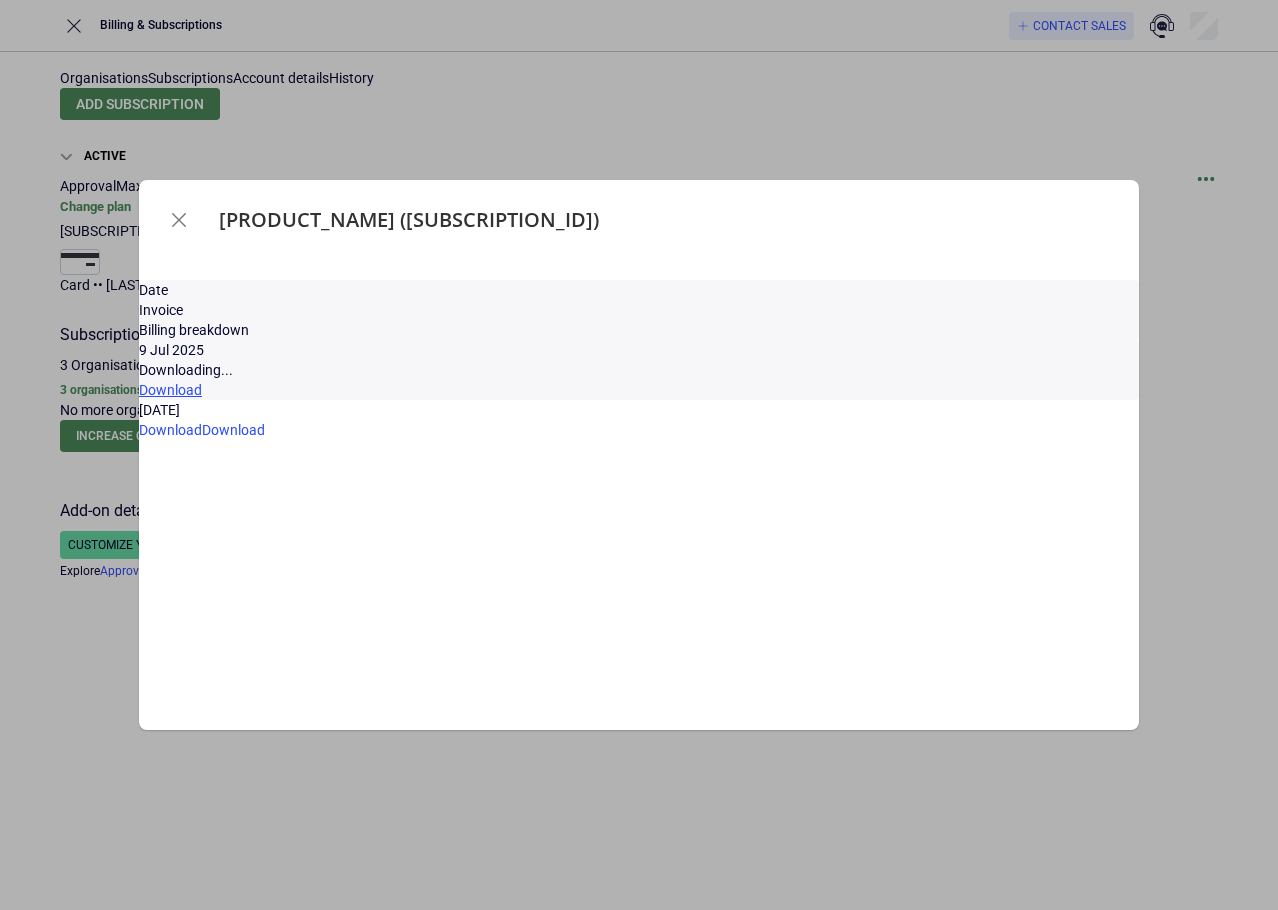 click on "Download" at bounding box center [170, 390] 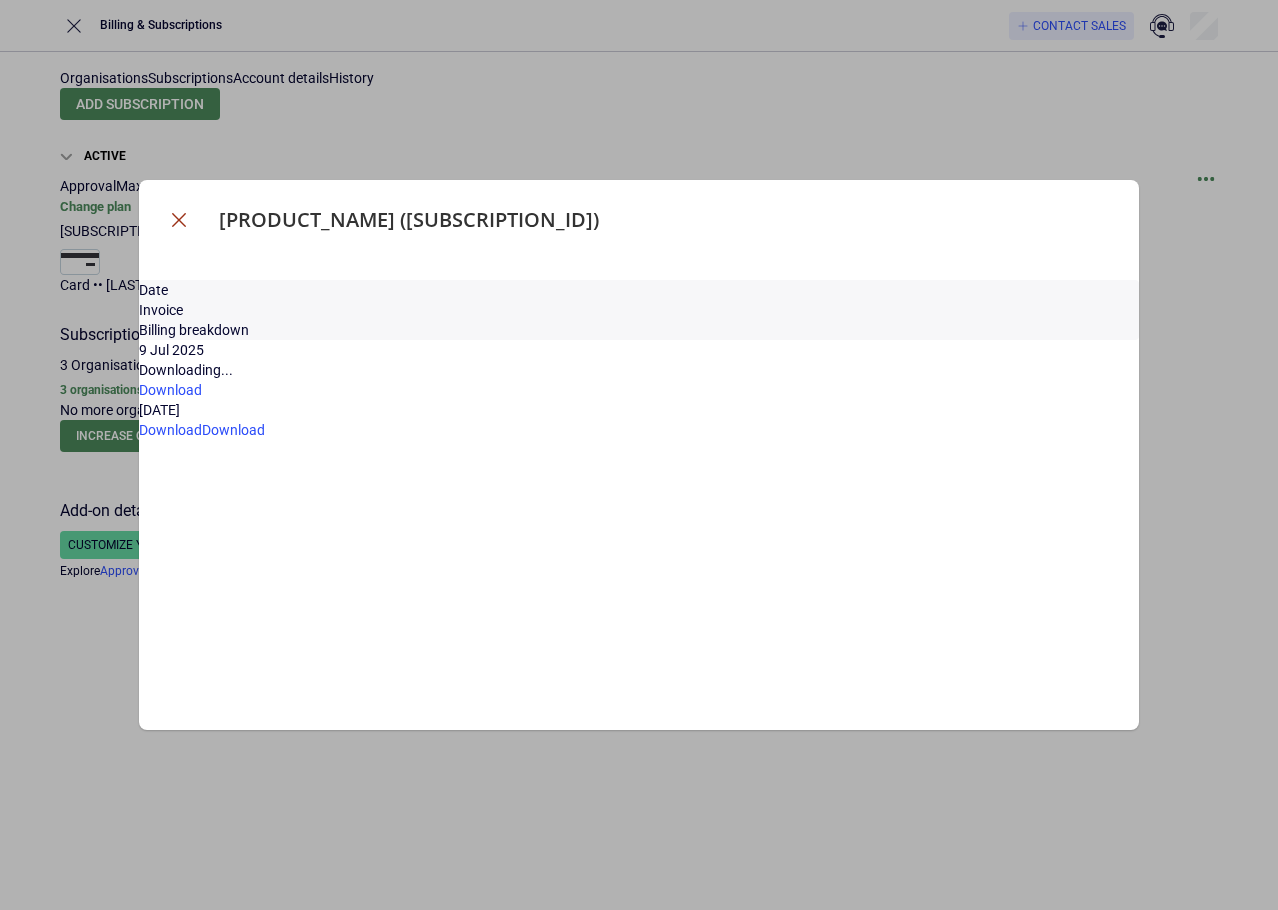 click at bounding box center (179, 220) 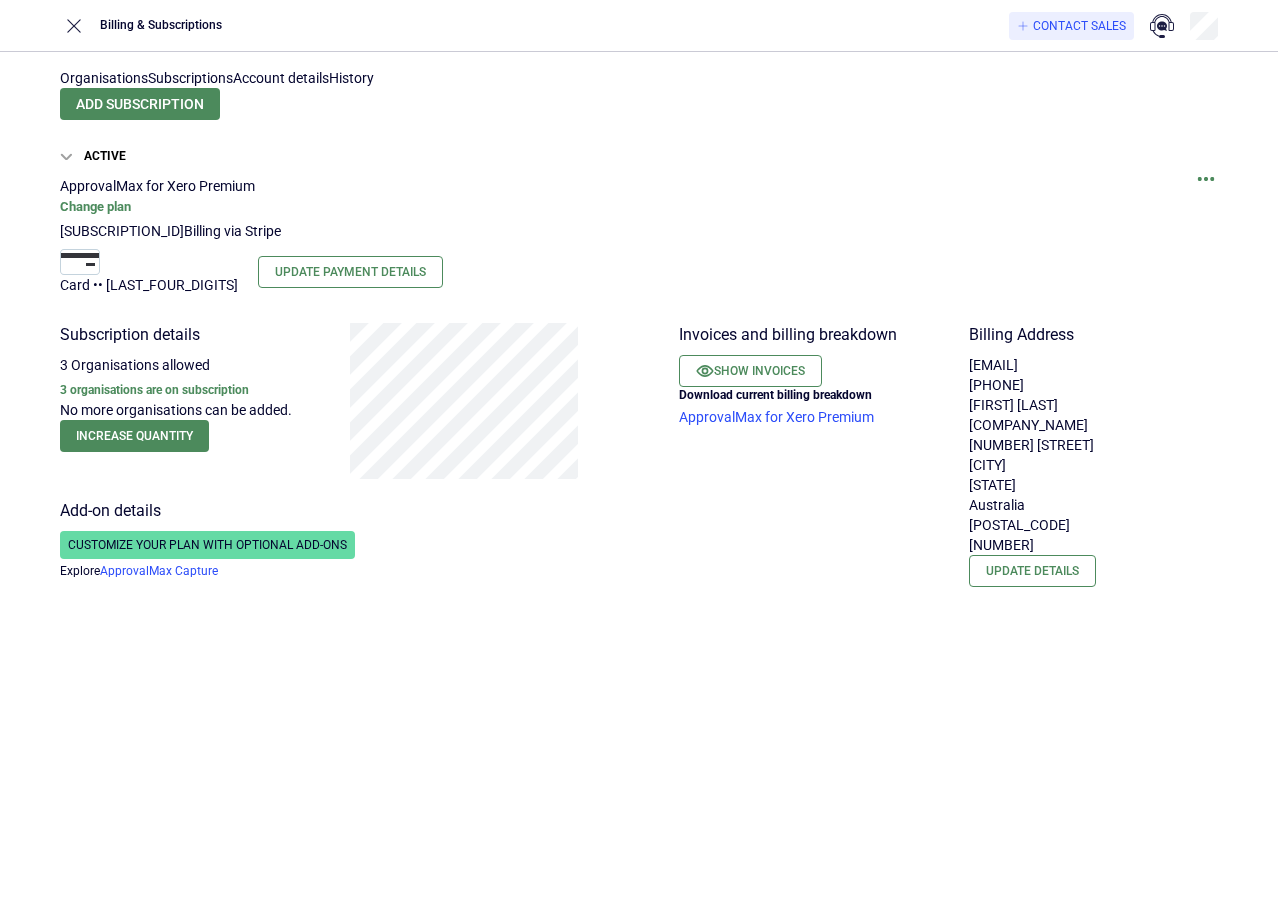 click on "Account details" at bounding box center [281, 78] 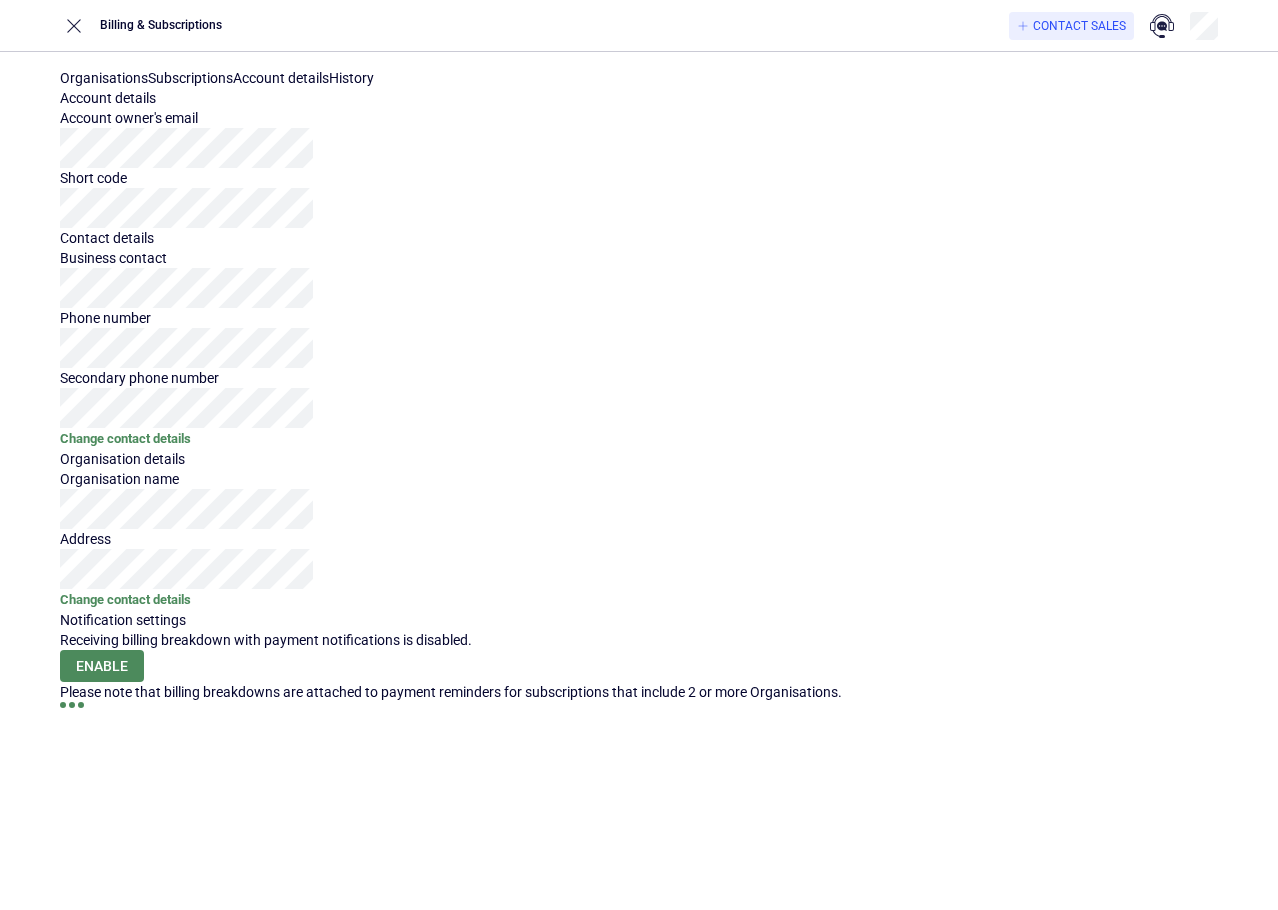 click on "History" at bounding box center (351, 78) 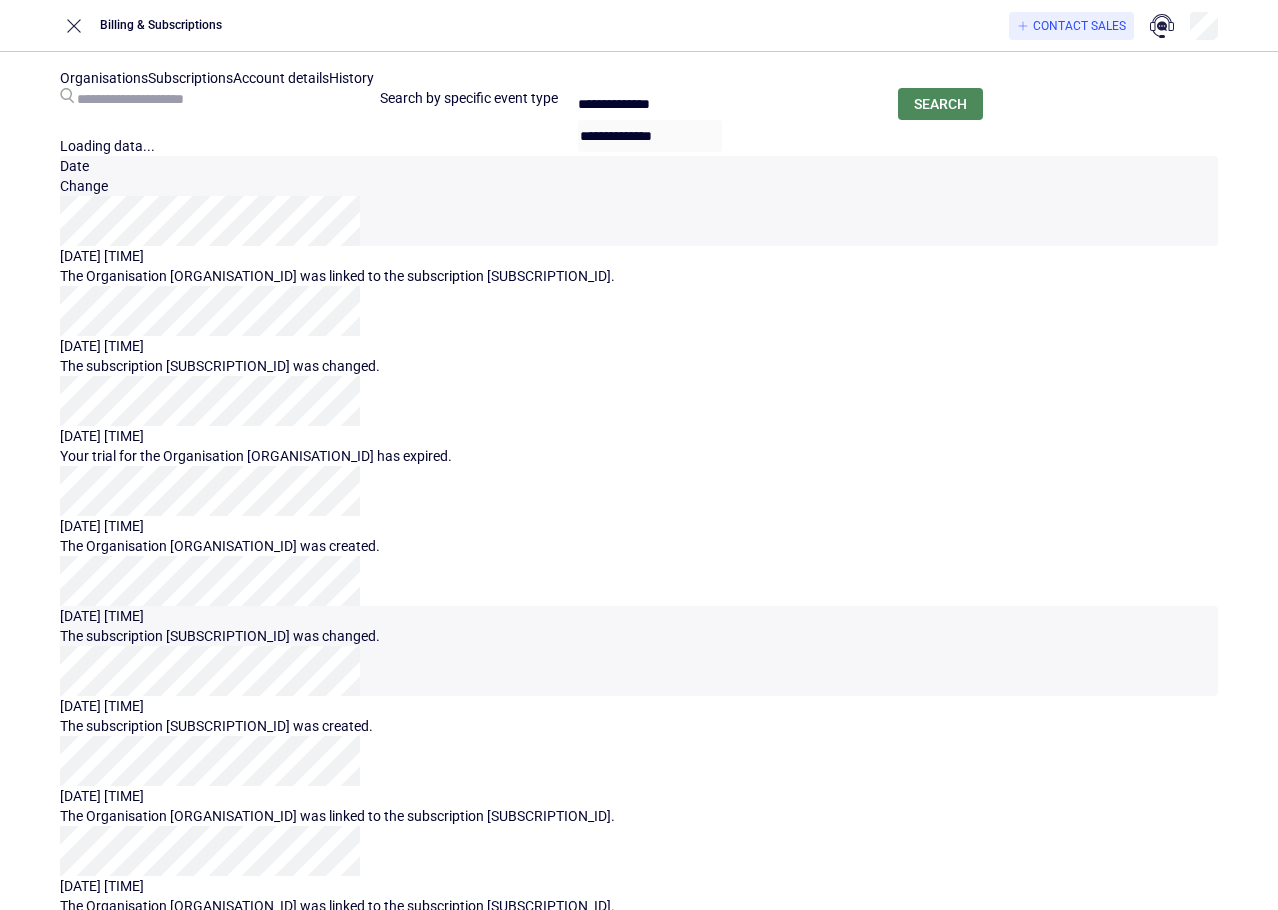 click on "The subscription [SUBSCRIPTION_ID] was changed." at bounding box center [639, 366] 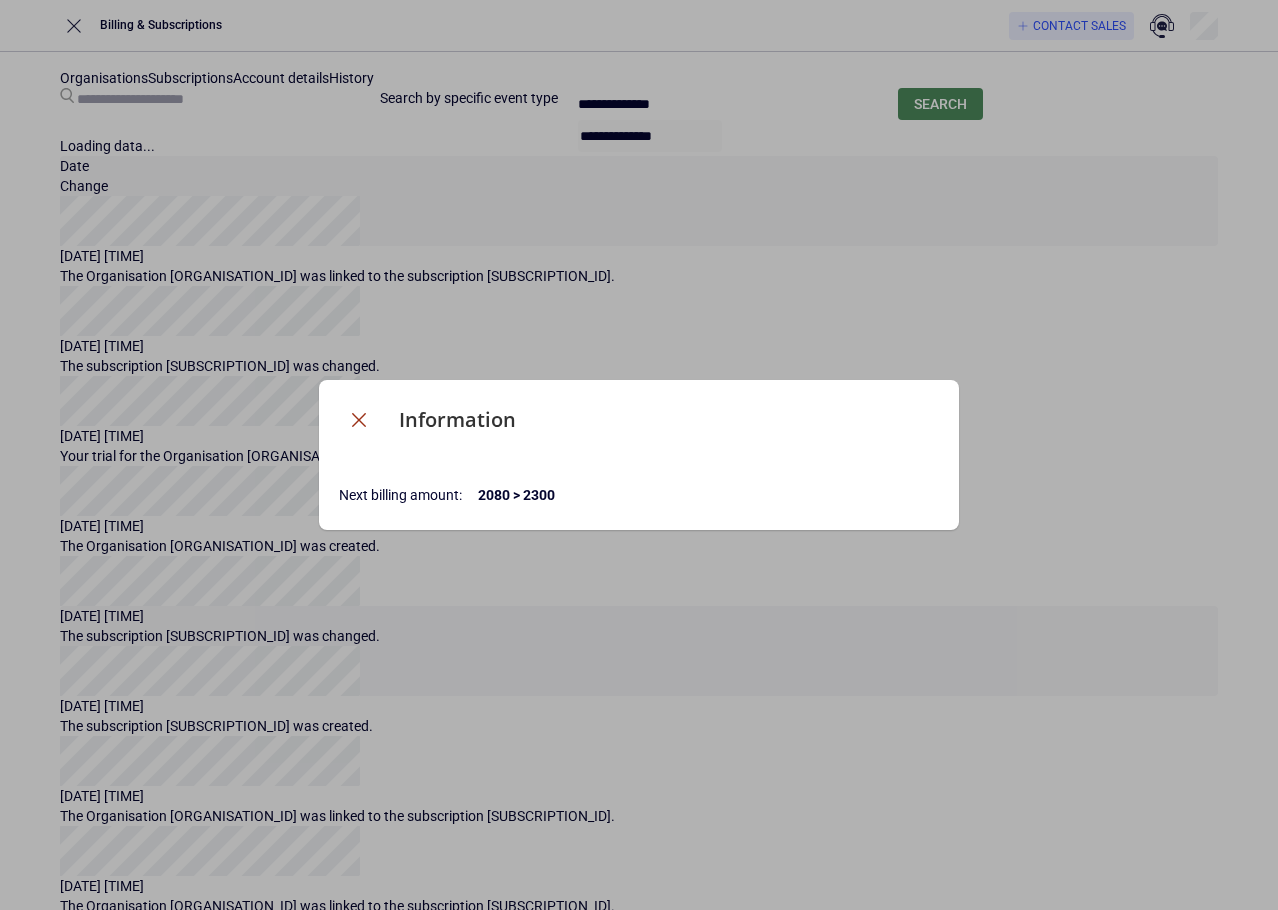 click at bounding box center [359, 420] 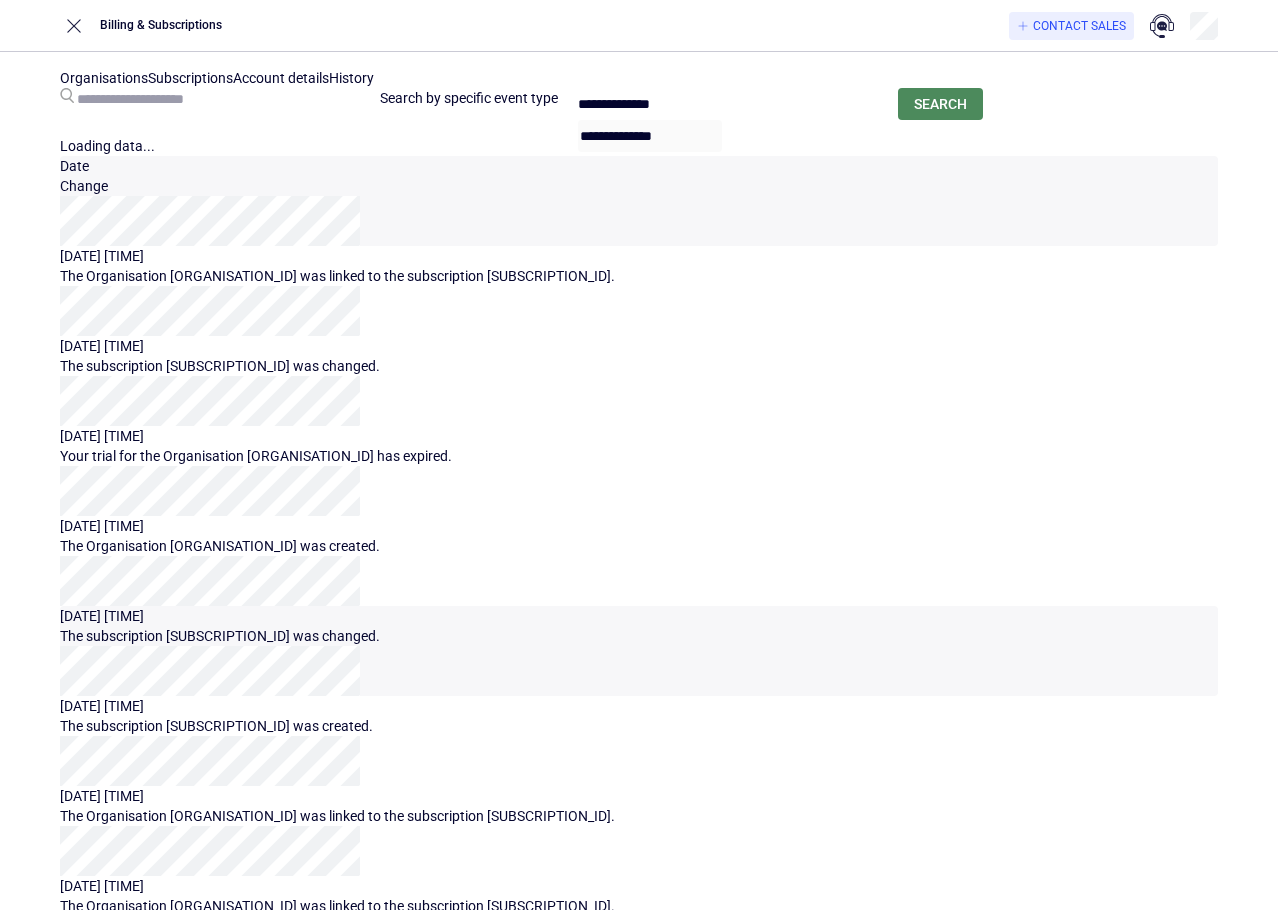 click on "Account details" at bounding box center [281, 78] 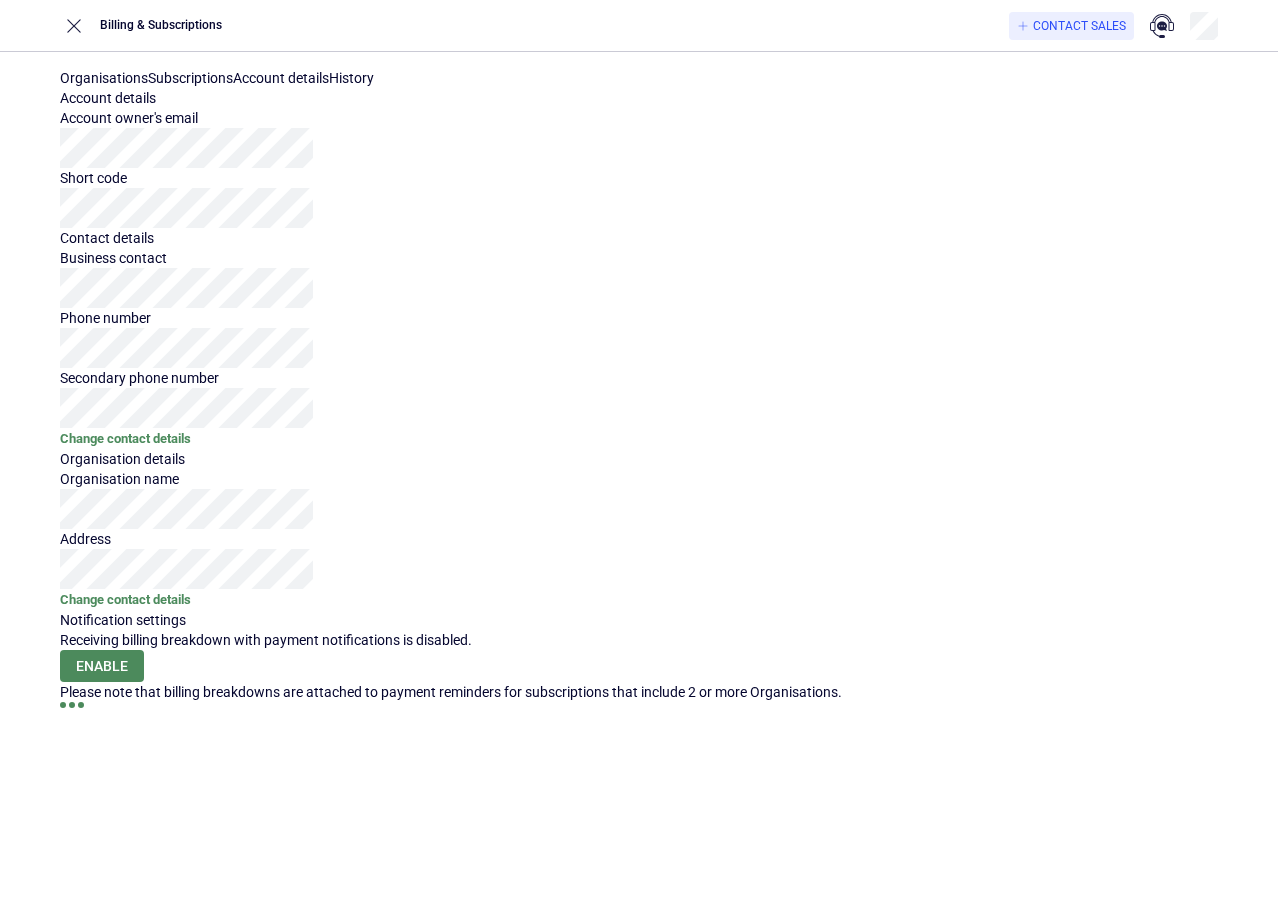 click on "Subscriptions" at bounding box center (190, 78) 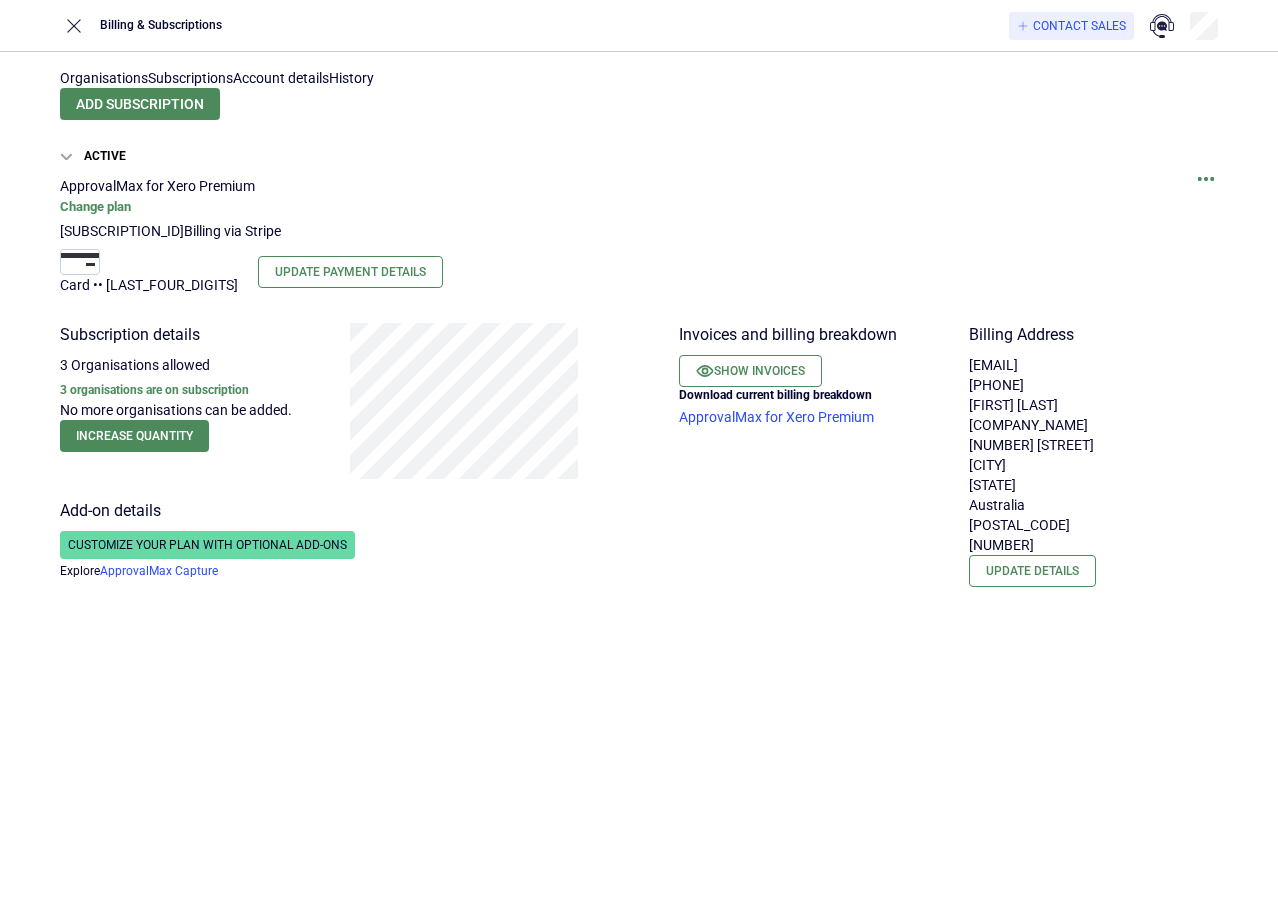 click on "Organisations" at bounding box center (104, 78) 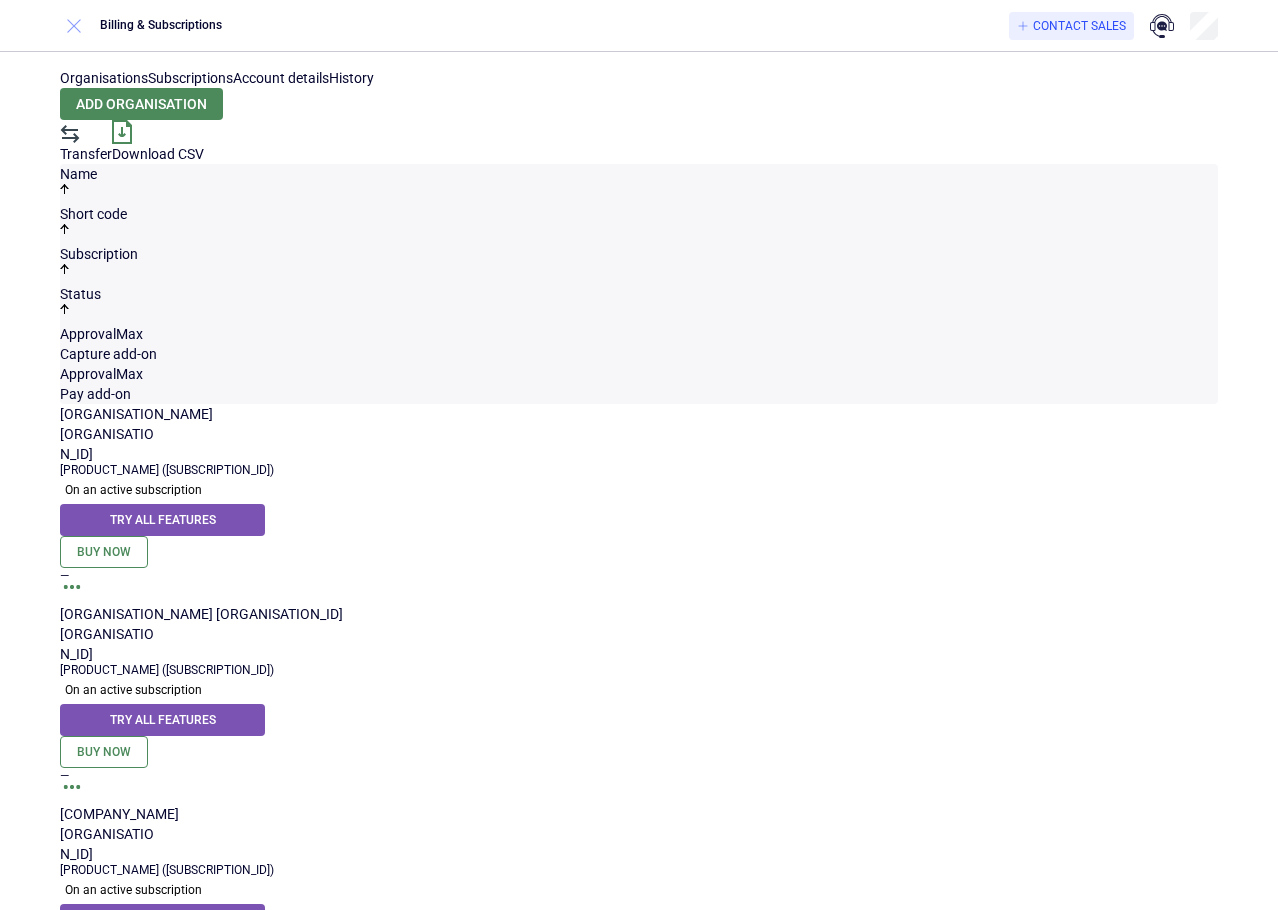 click at bounding box center (74, 26) 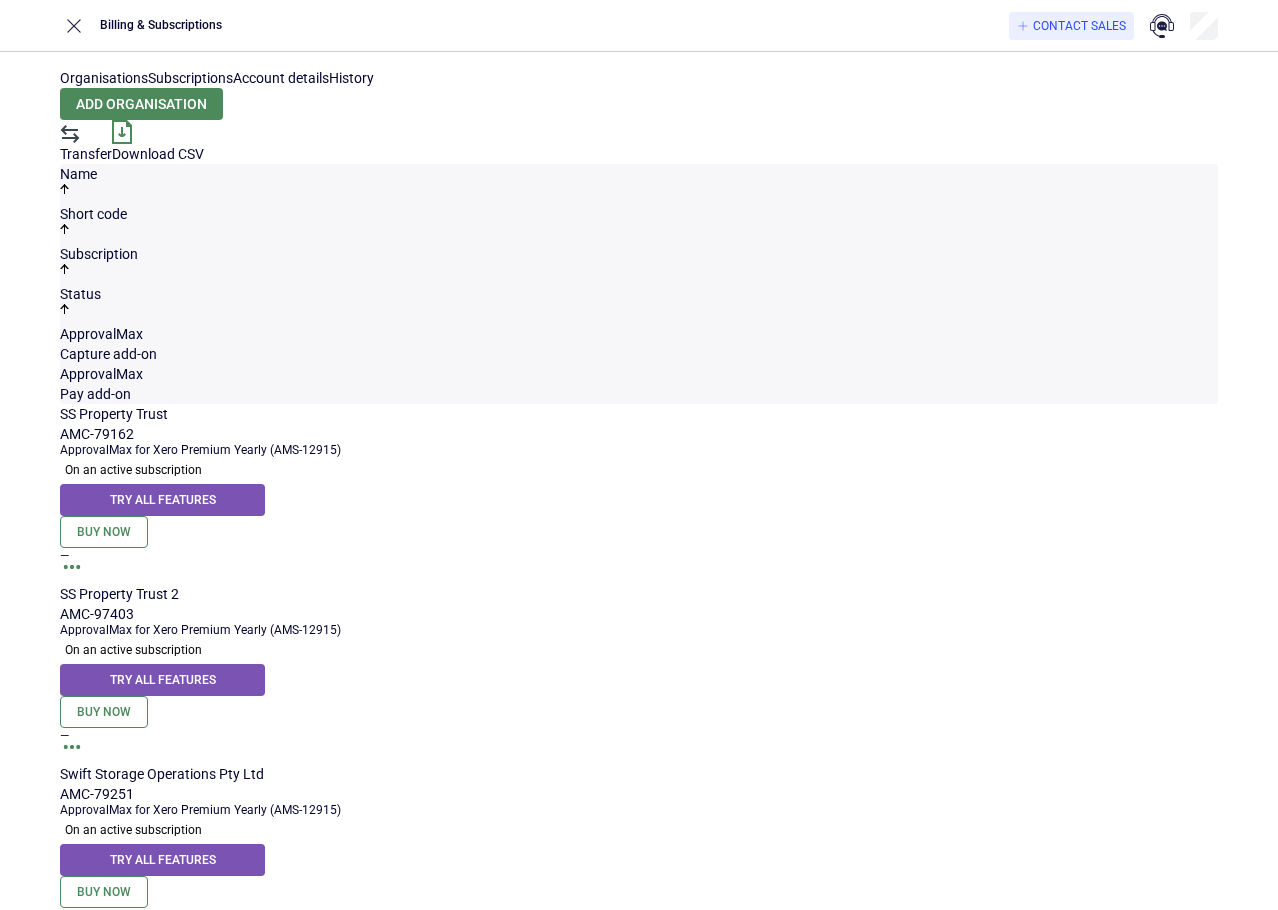 scroll, scrollTop: 0, scrollLeft: 0, axis: both 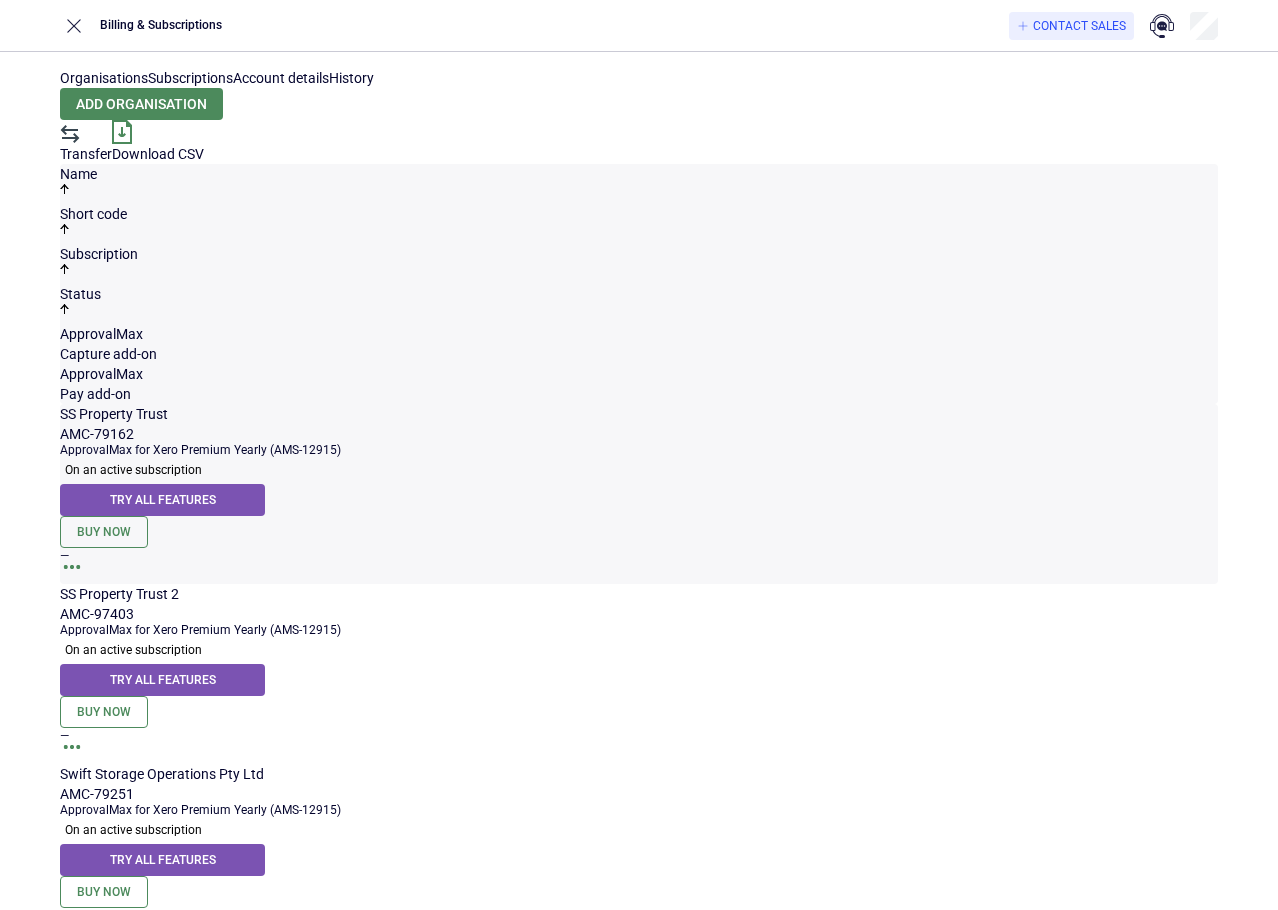 click on "ApprovalMax for Xero Premium Yearly (AMS-12915)" at bounding box center (637, 450) 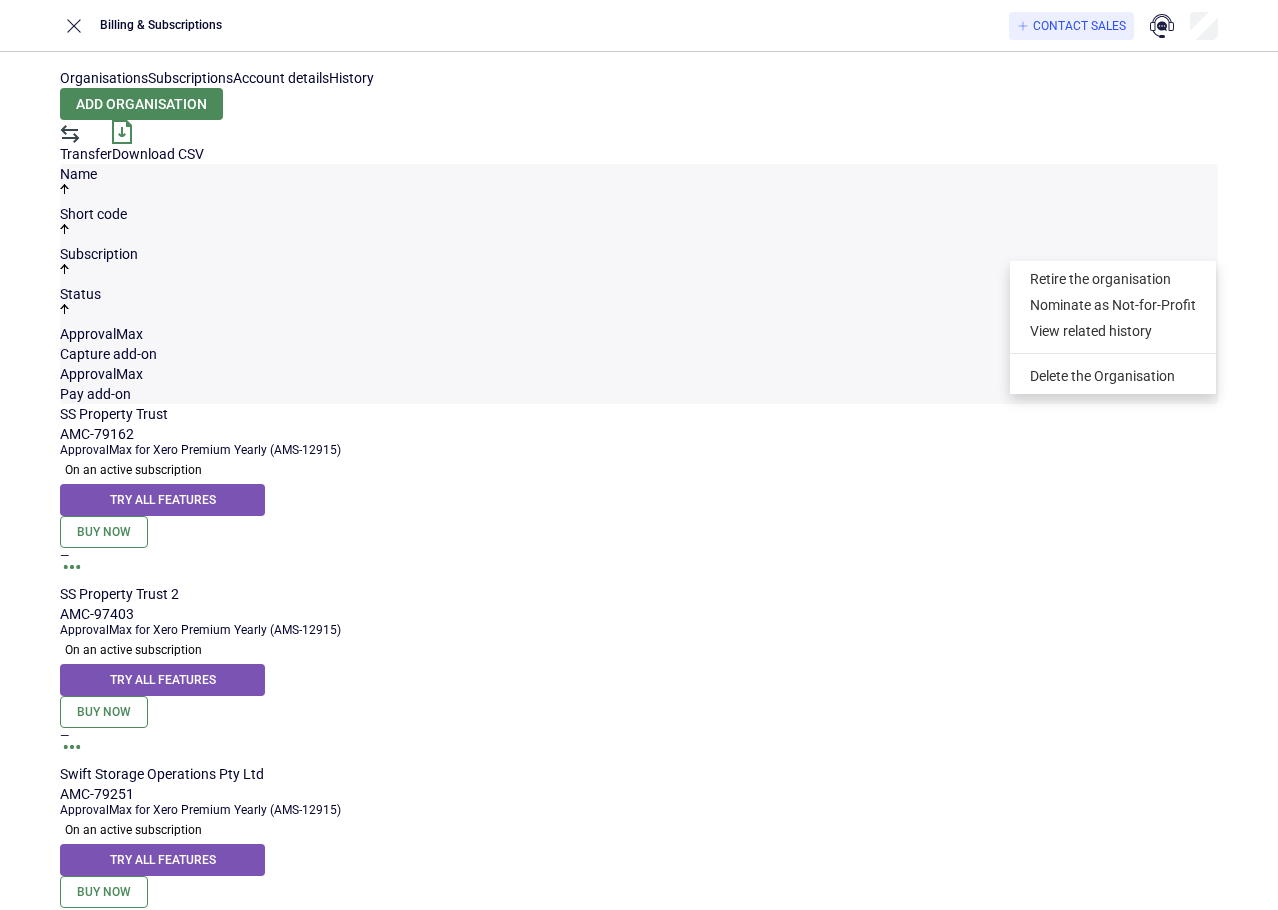 click on "Organisations Subscriptions Account details History Add organisation Transfer Download CSV Name Short code Subscription Status ApprovalMax Capture add-on ApprovalMax Pay add-on SS Property Trust AMC-79162 ApprovalMax for Xero Premium Yearly (AMS-12915) On an active subscription Try all features Buy now — SS Property Trust 2 AMC-97403 ApprovalMax for Xero Premium Yearly (AMS-12915) On an active subscription Try all features Buy now — Swift Storage Operations Pty Ltd AMC-79251 ApprovalMax for Xero Premium Yearly (AMS-12915) On an active subscription Try all features Buy now —" at bounding box center (639, 518) 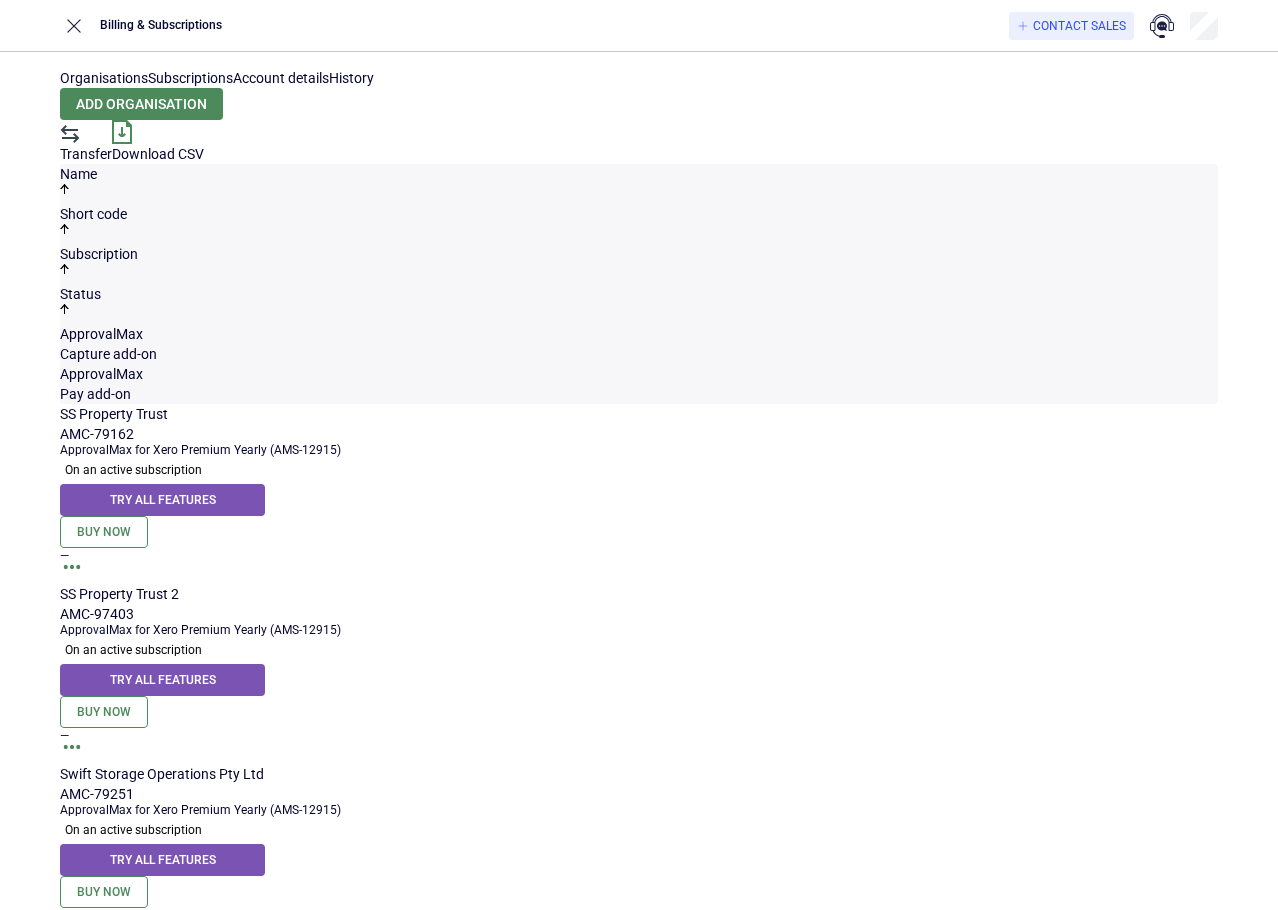 click on "Transfer" at bounding box center [86, 154] 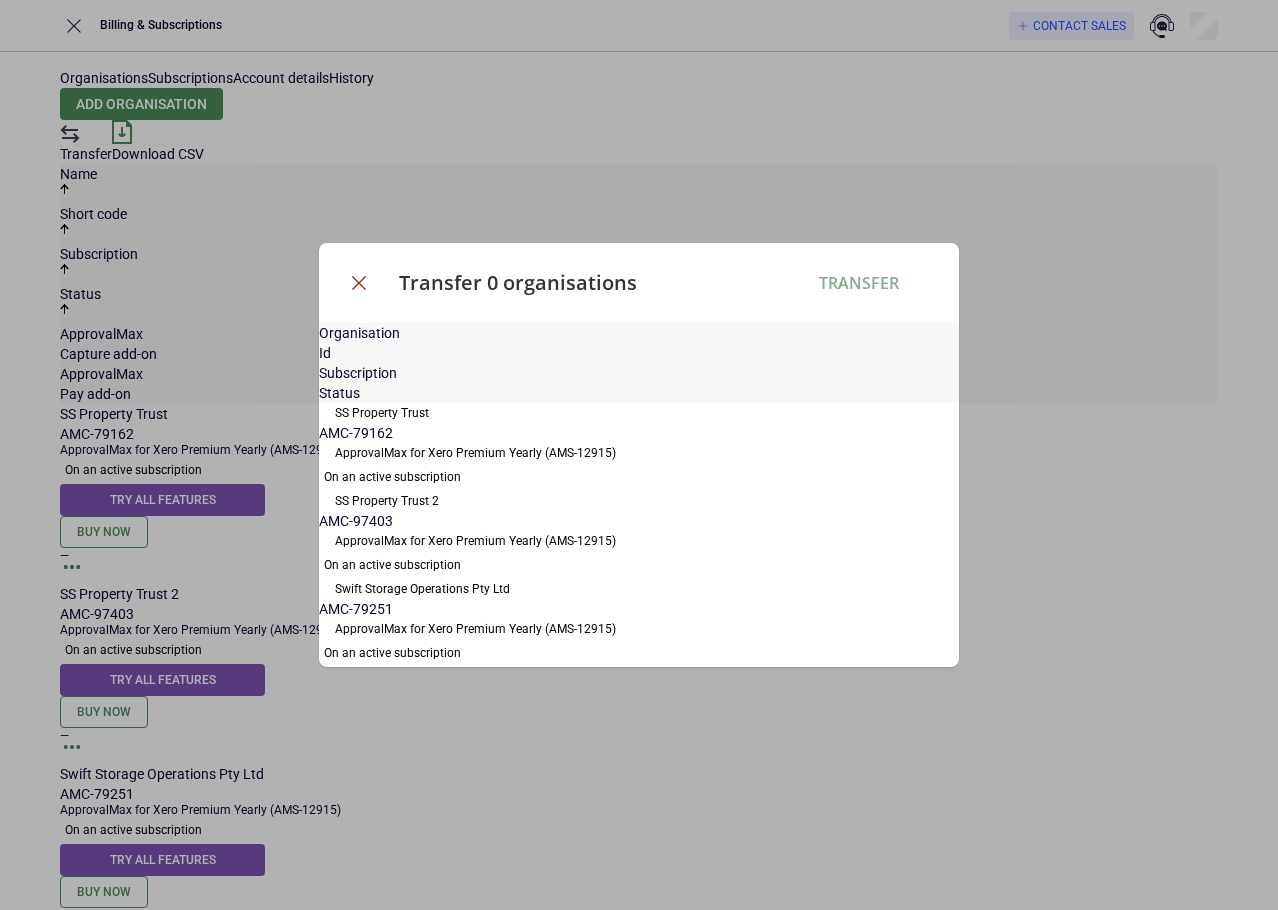 click at bounding box center [359, 283] 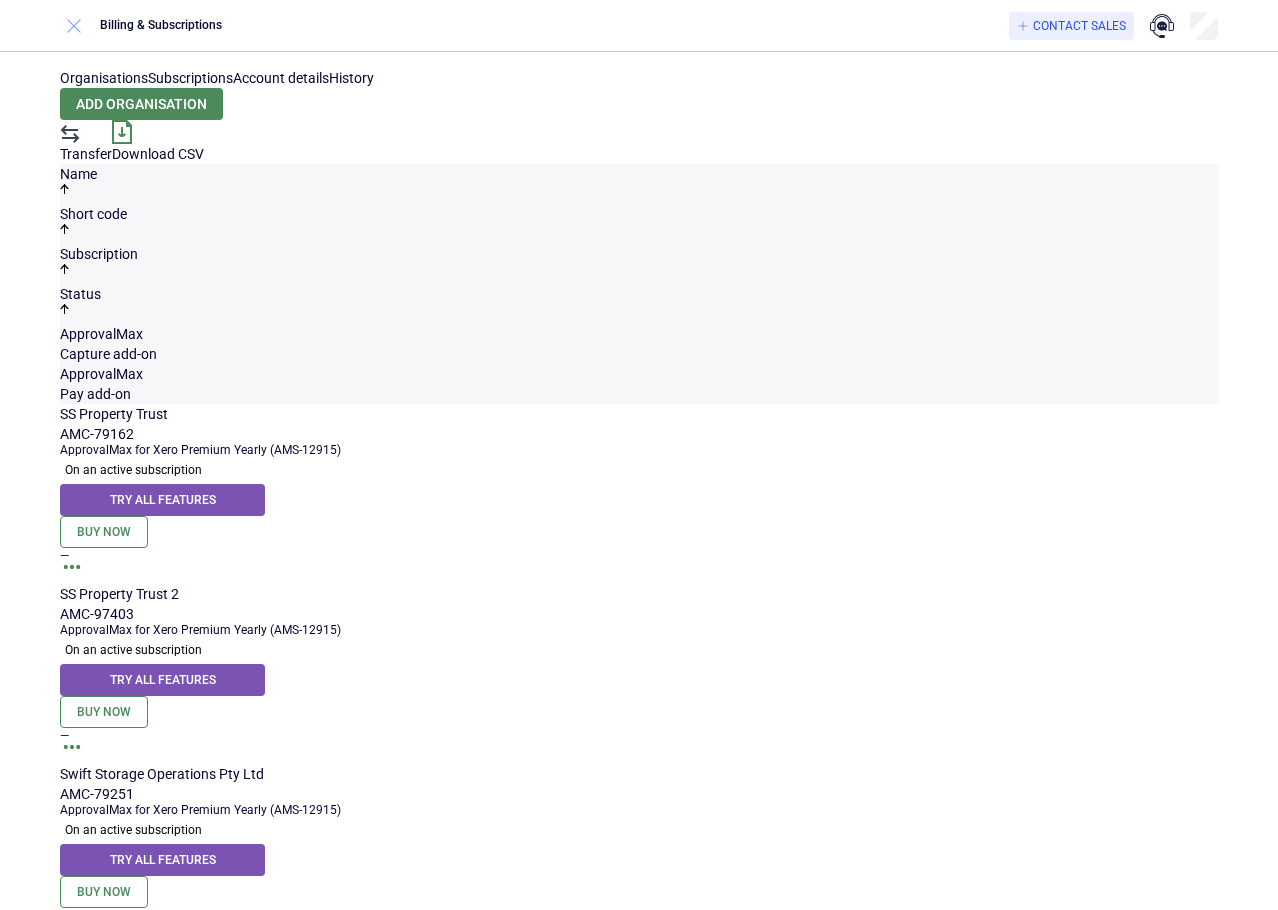 click at bounding box center [74, 26] 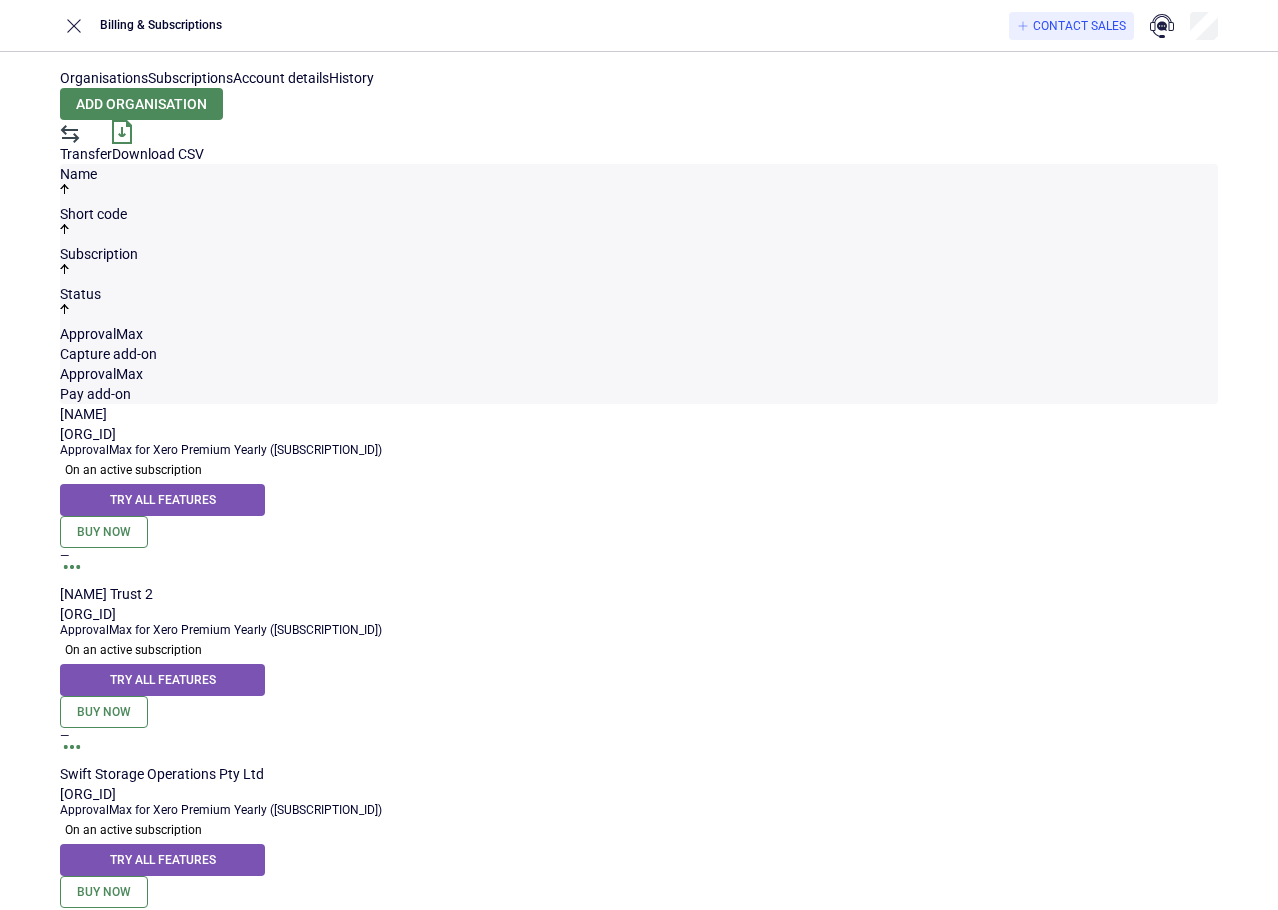 scroll, scrollTop: 0, scrollLeft: 0, axis: both 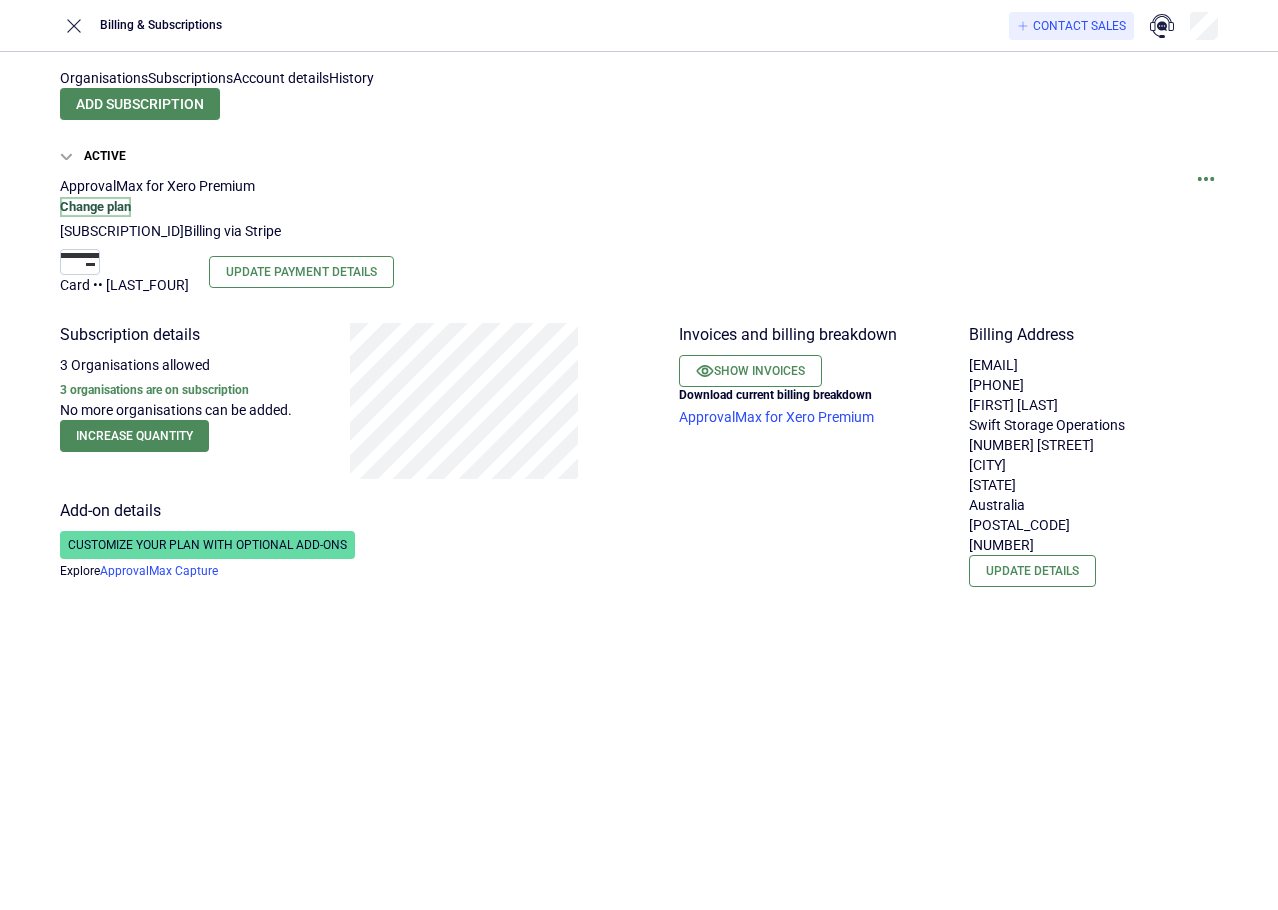 click on "Change plan" at bounding box center (95, 207) 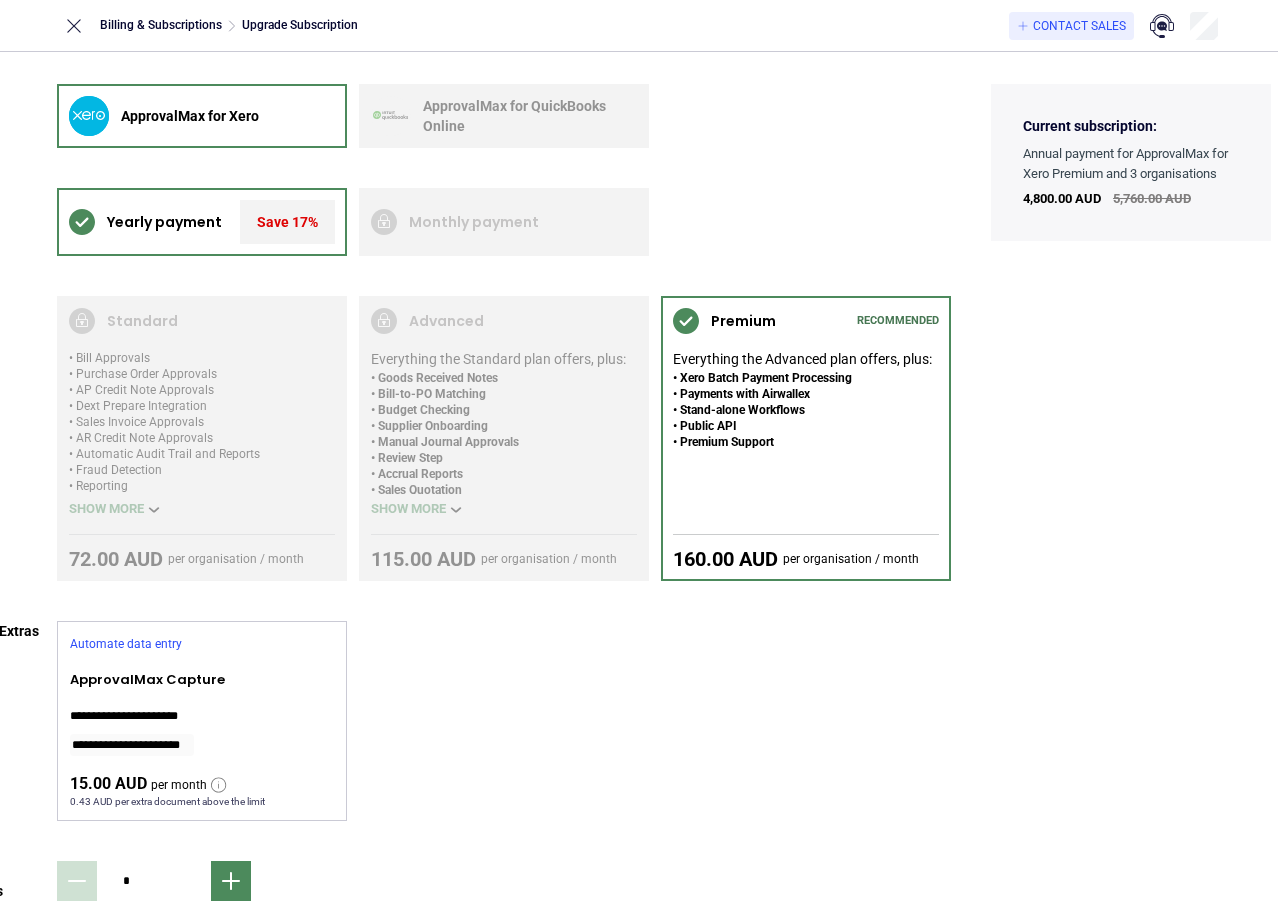 scroll, scrollTop: 0, scrollLeft: 206, axis: horizontal 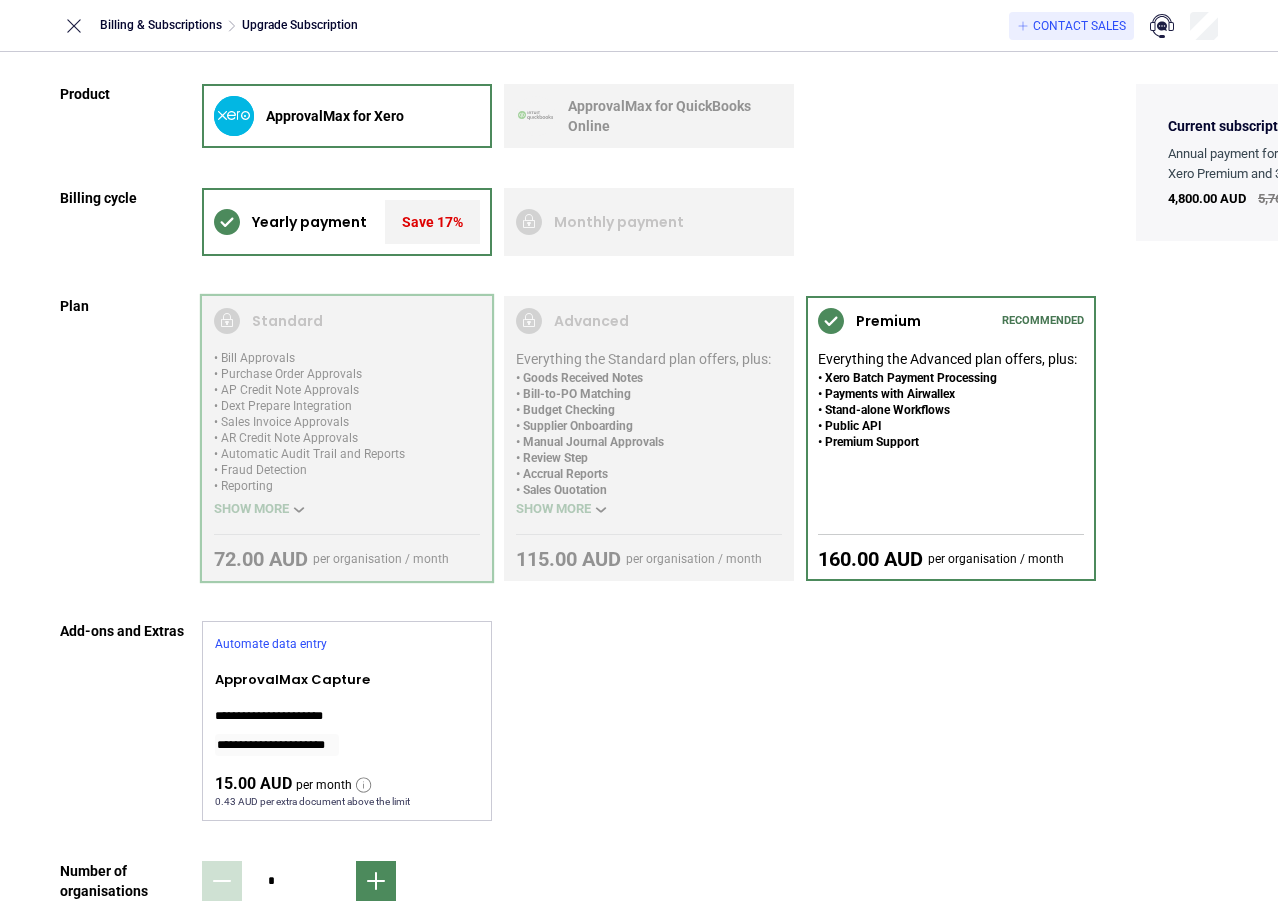 click at bounding box center [347, 438] 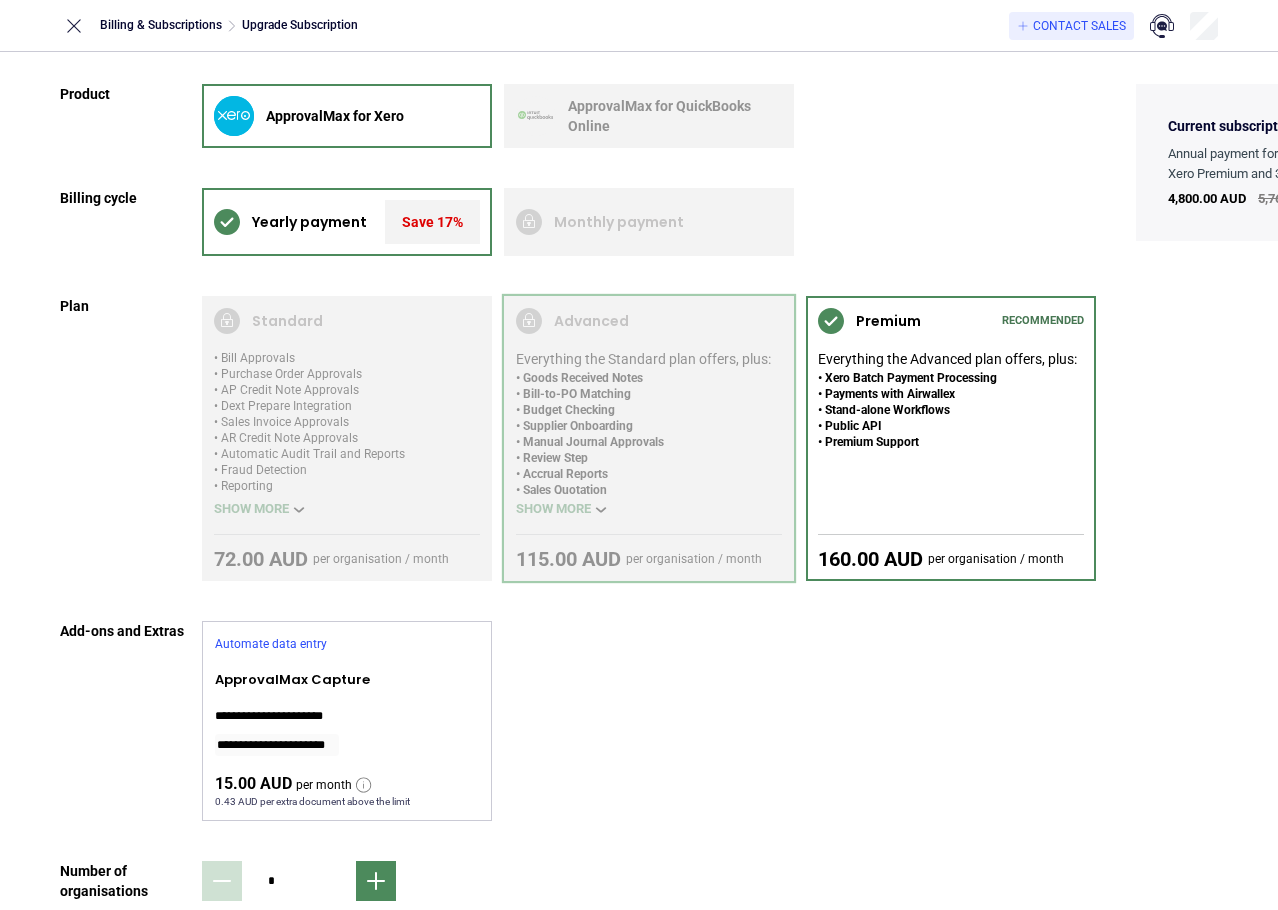 click at bounding box center (649, 438) 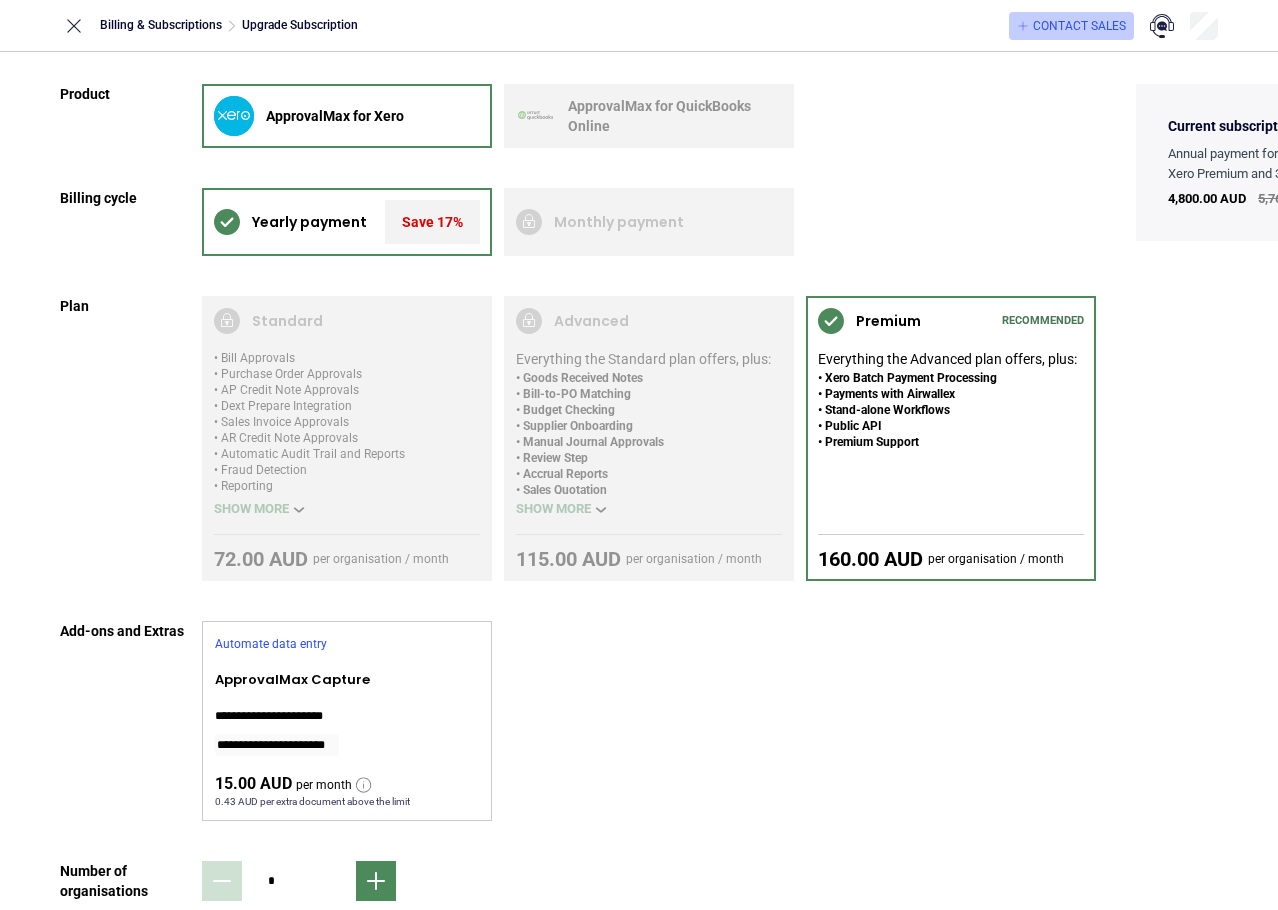 click on "Contact Sales" at bounding box center (1071, 26) 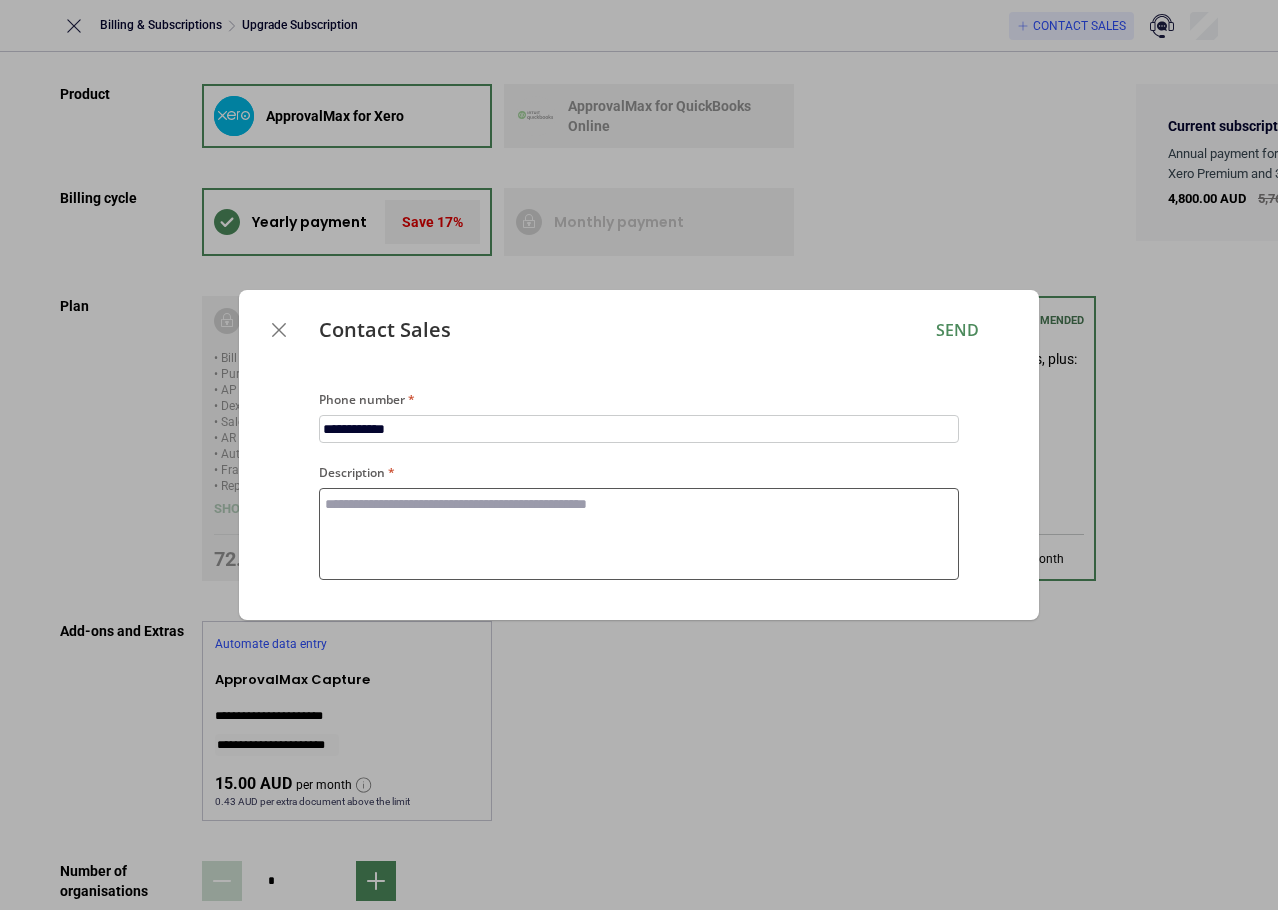 click on "Description" at bounding box center [639, 534] 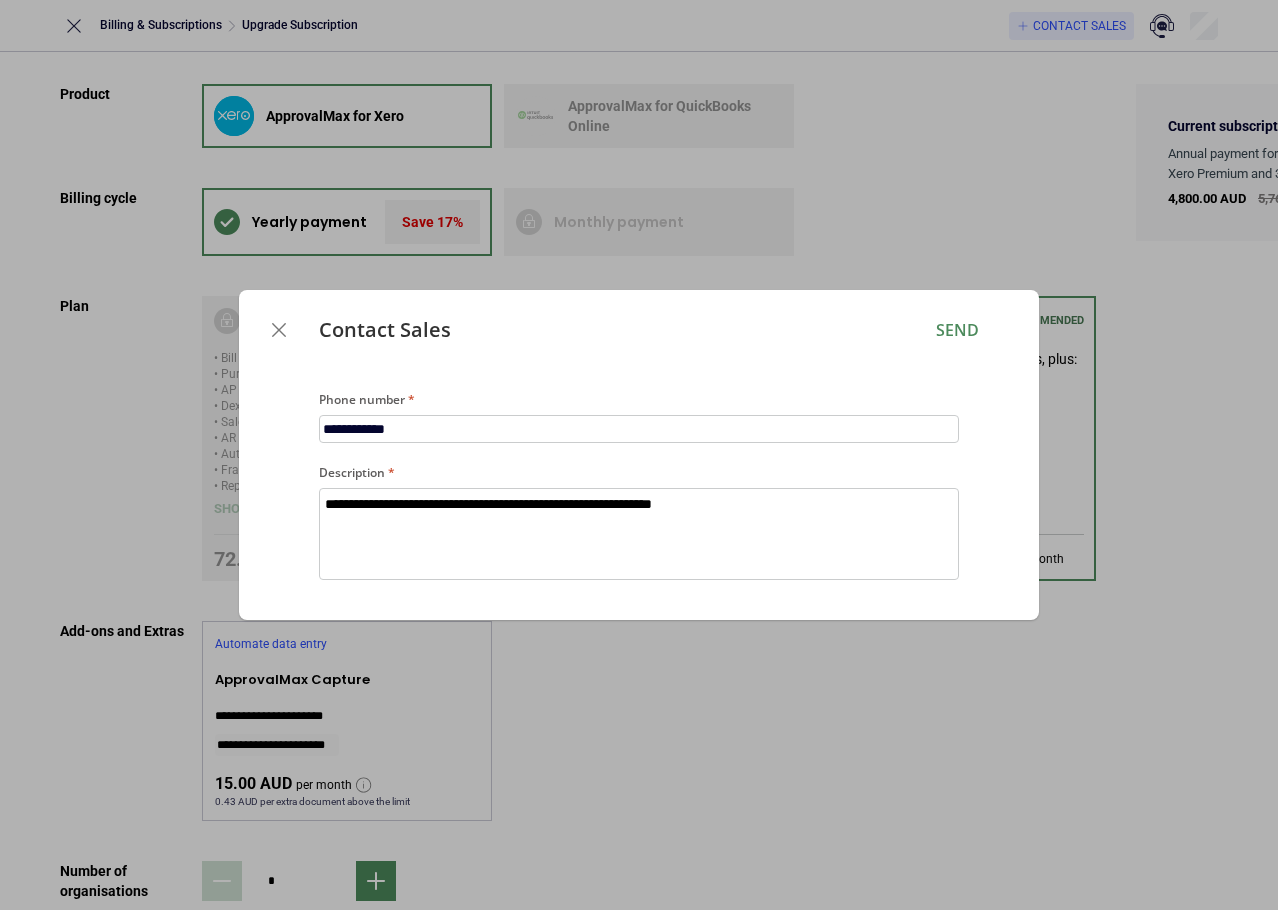 drag, startPoint x: 685, startPoint y: 303, endPoint x: 663, endPoint y: 449, distance: 147.64822 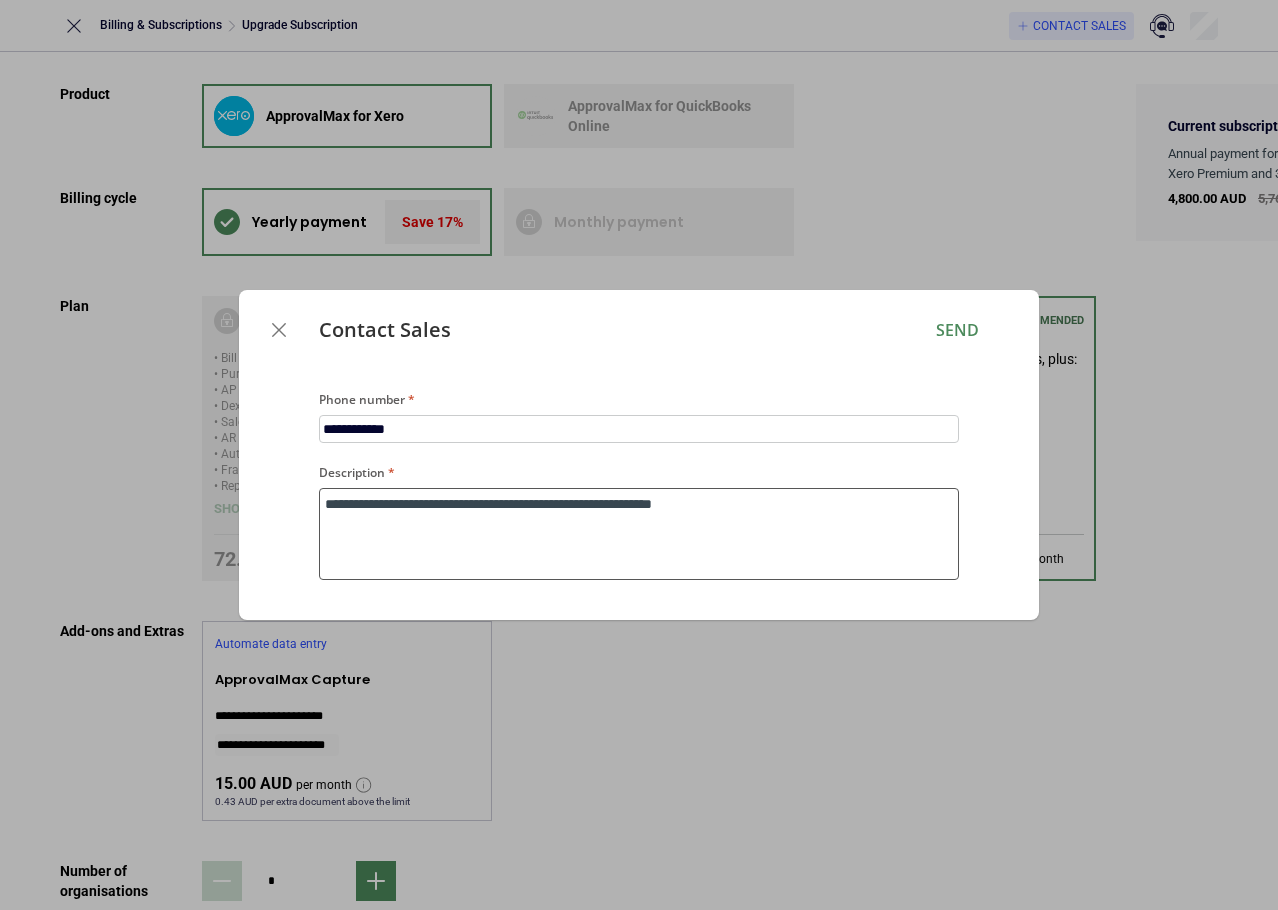 click on "**********" at bounding box center (639, 534) 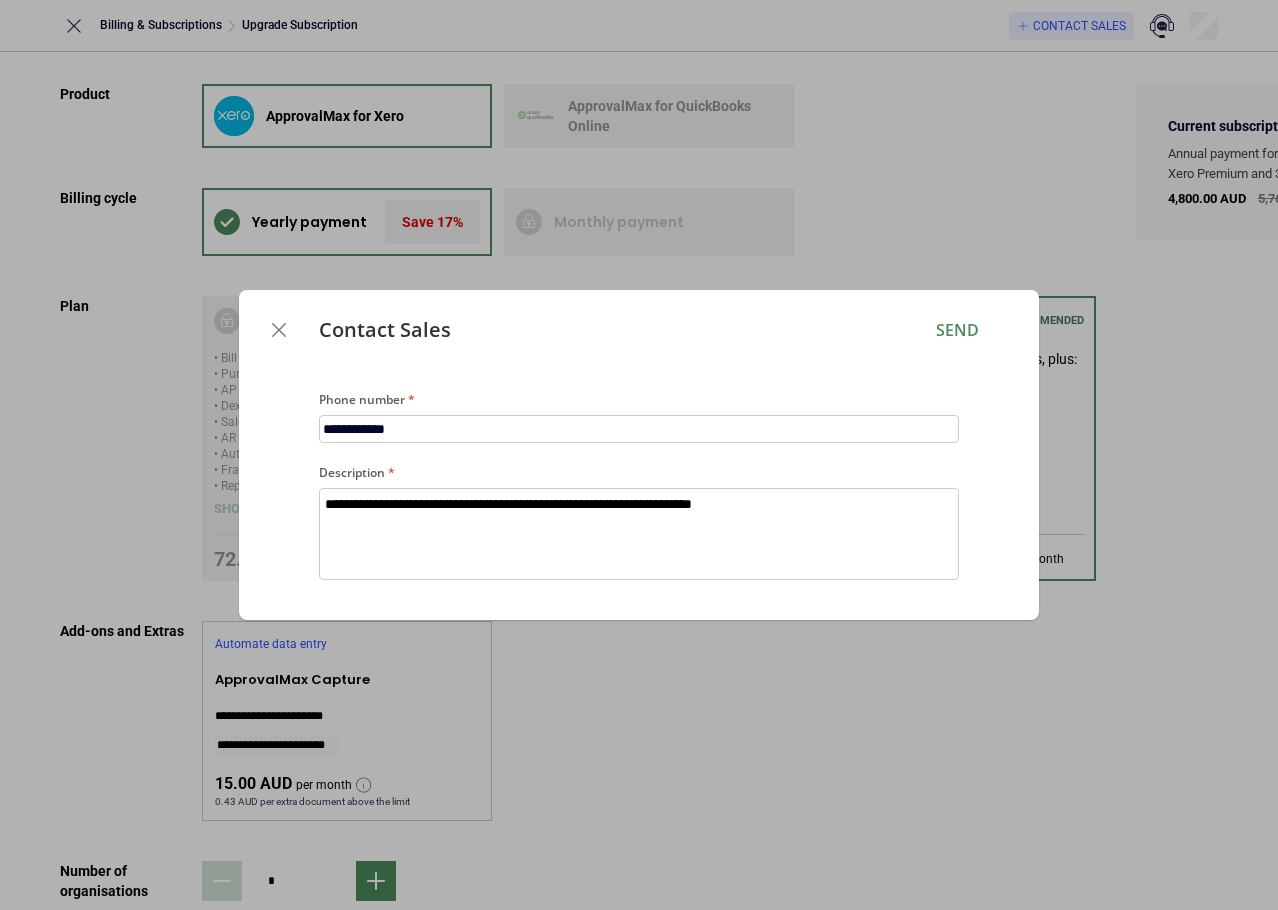 click on "Contact Sales Send" at bounding box center [639, 330] 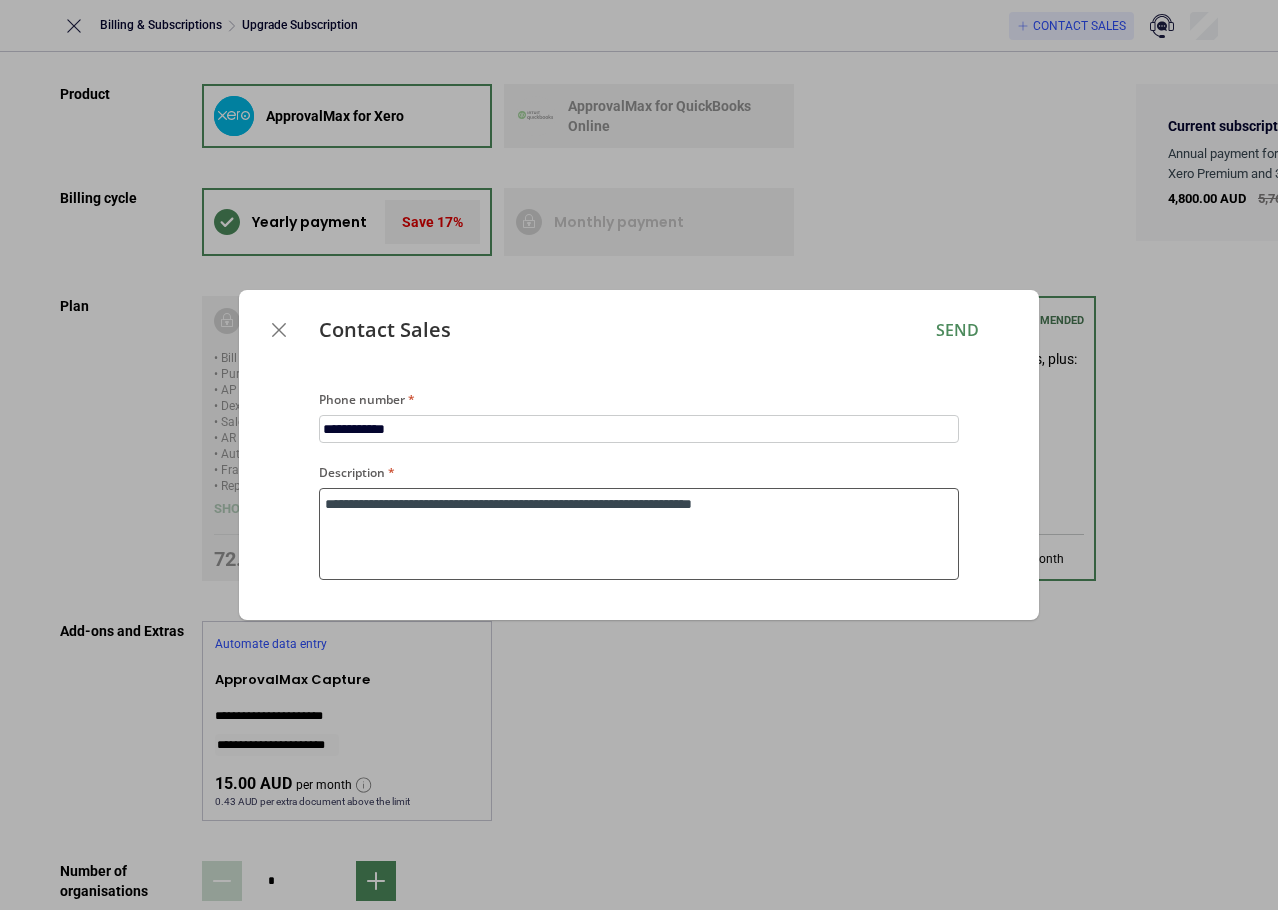 click on "**********" at bounding box center (639, 534) 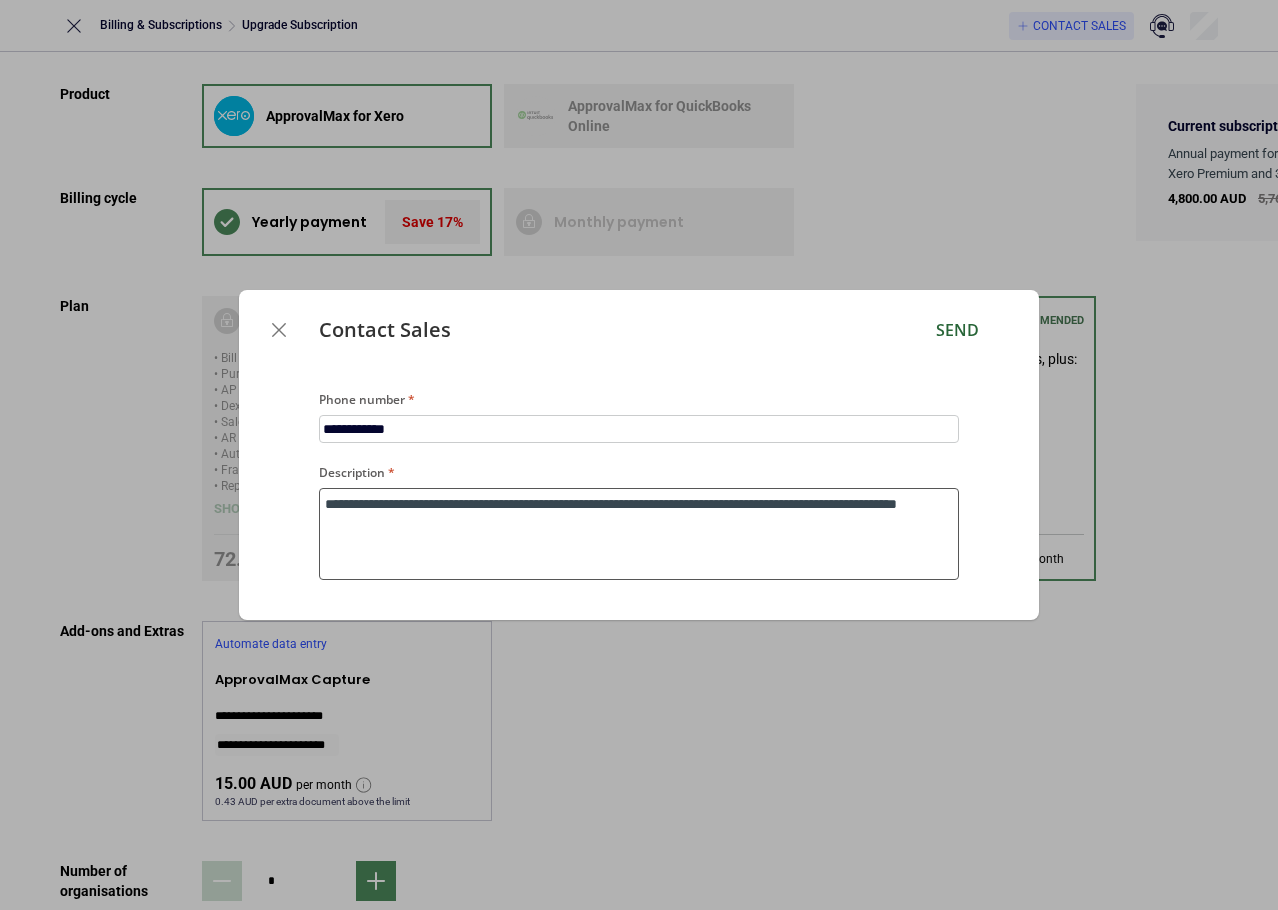 type on "**********" 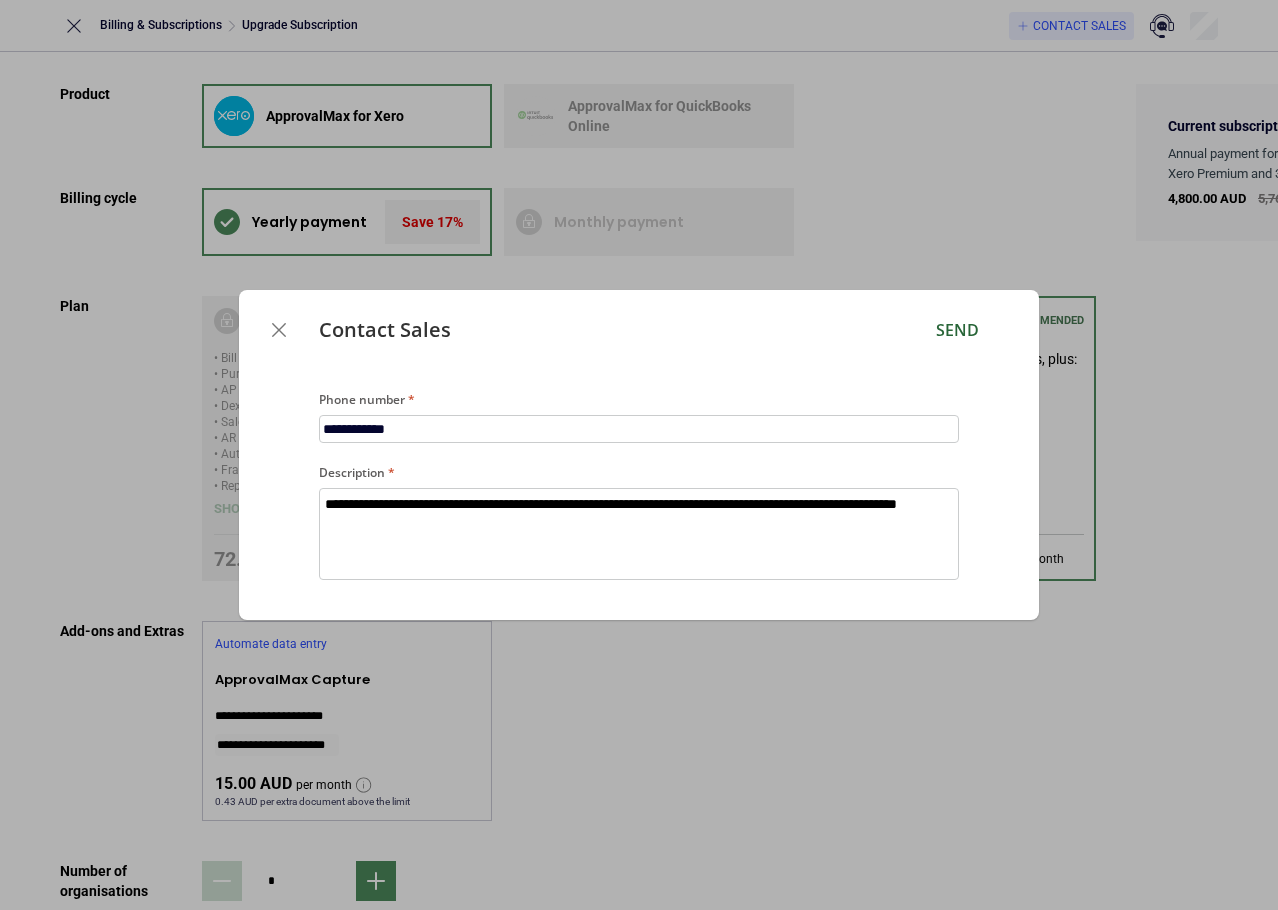 click on "Send" at bounding box center [957, 330] 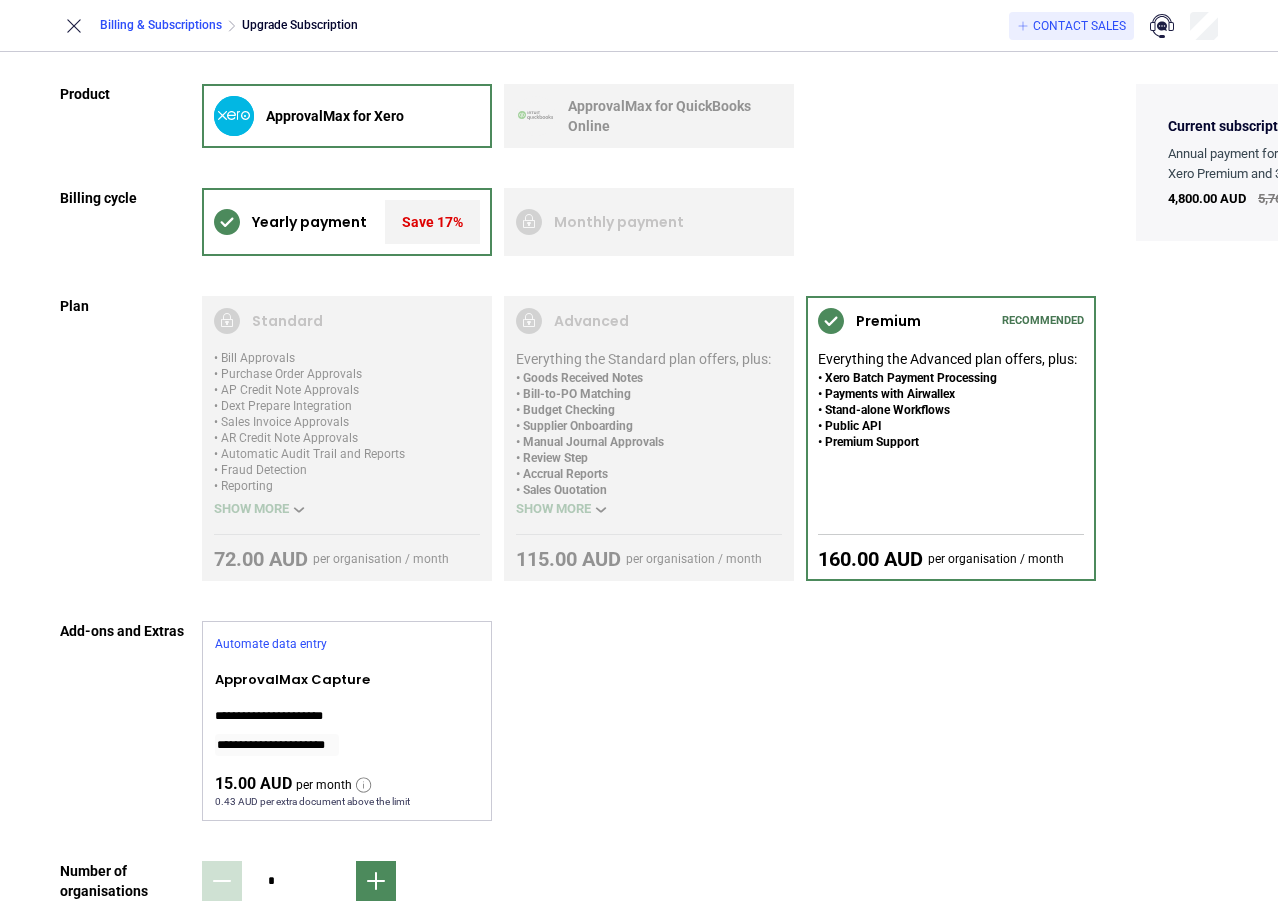 click on "Billing & Subscriptions" at bounding box center [161, 25] 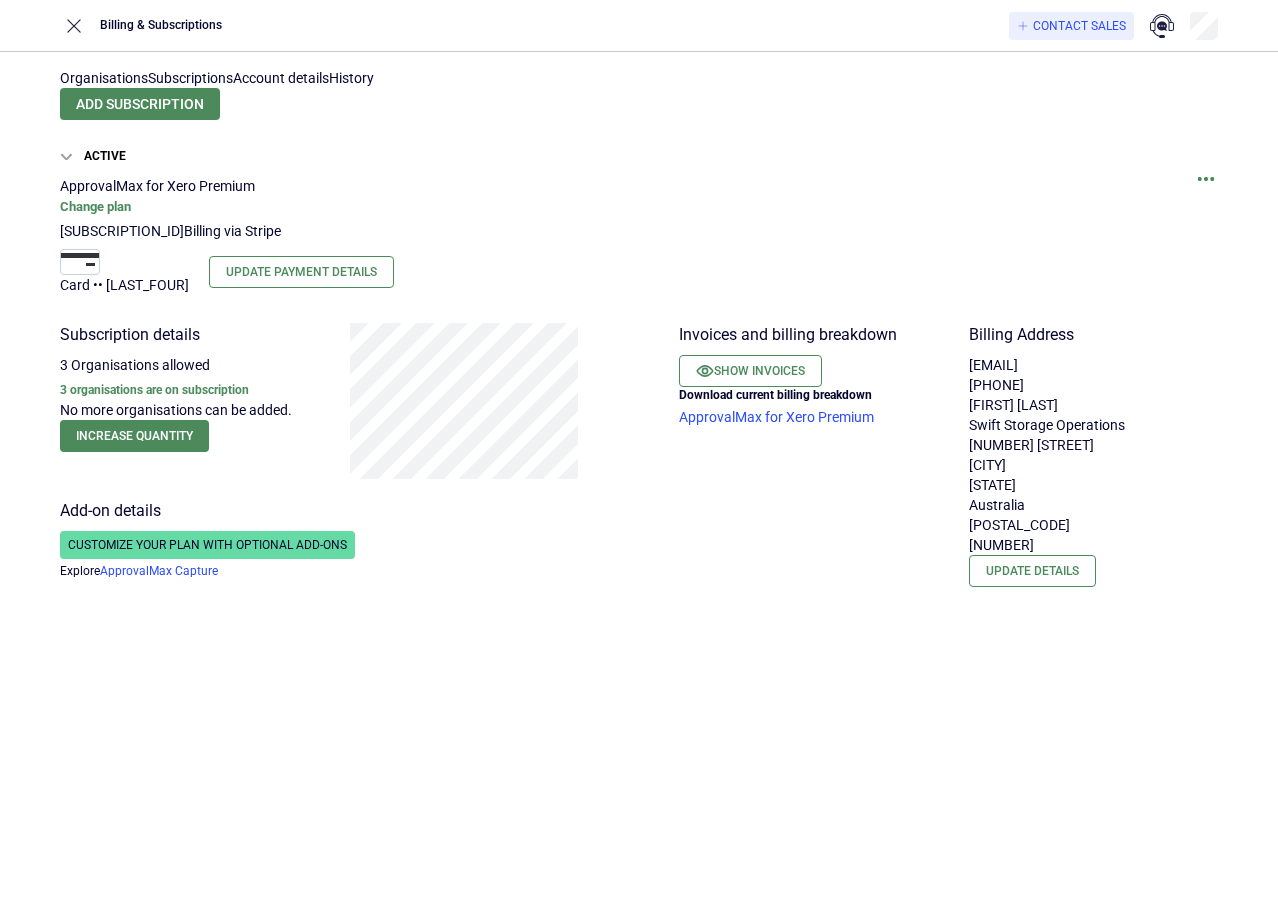 click on "Account details" at bounding box center (281, 78) 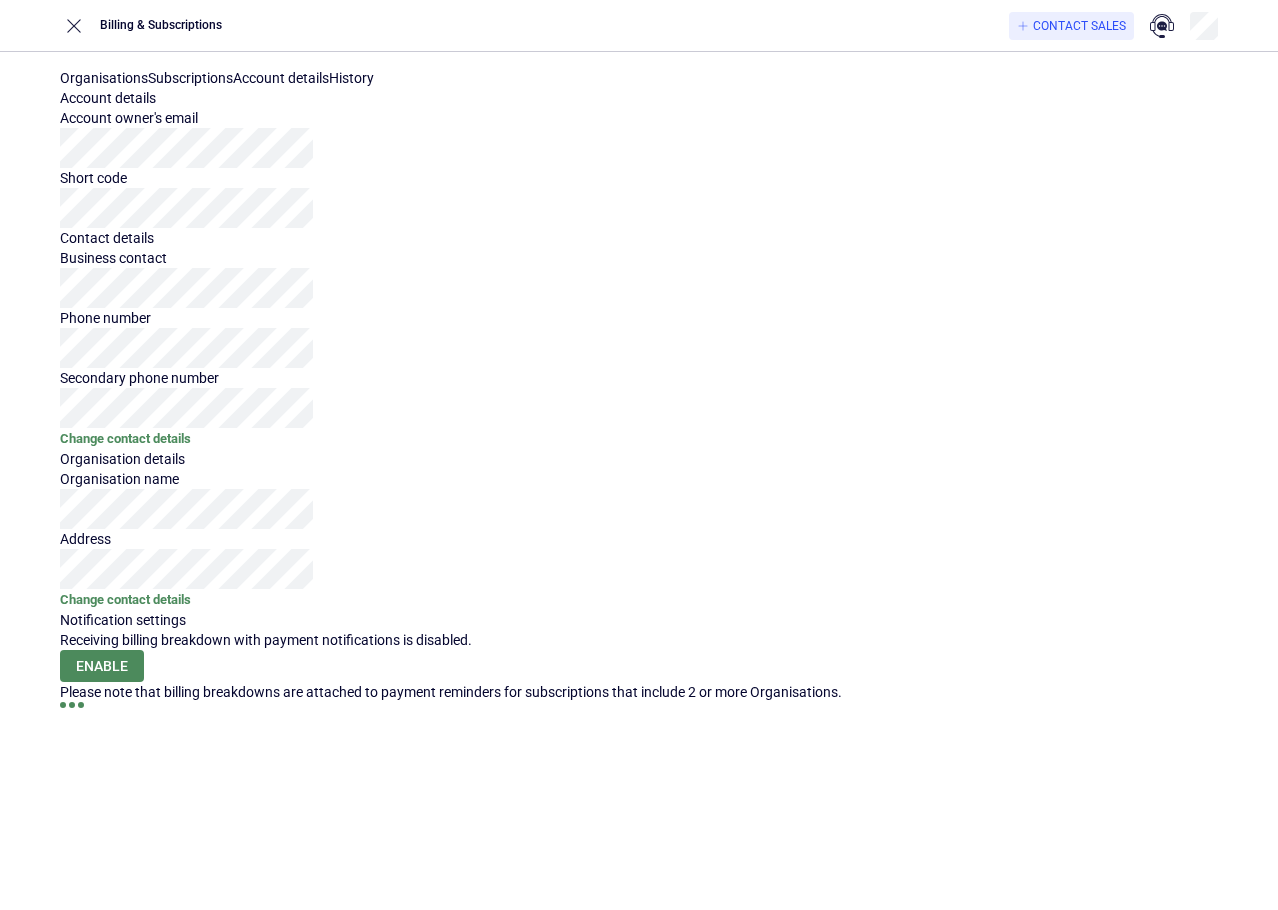 click on "History" at bounding box center [351, 78] 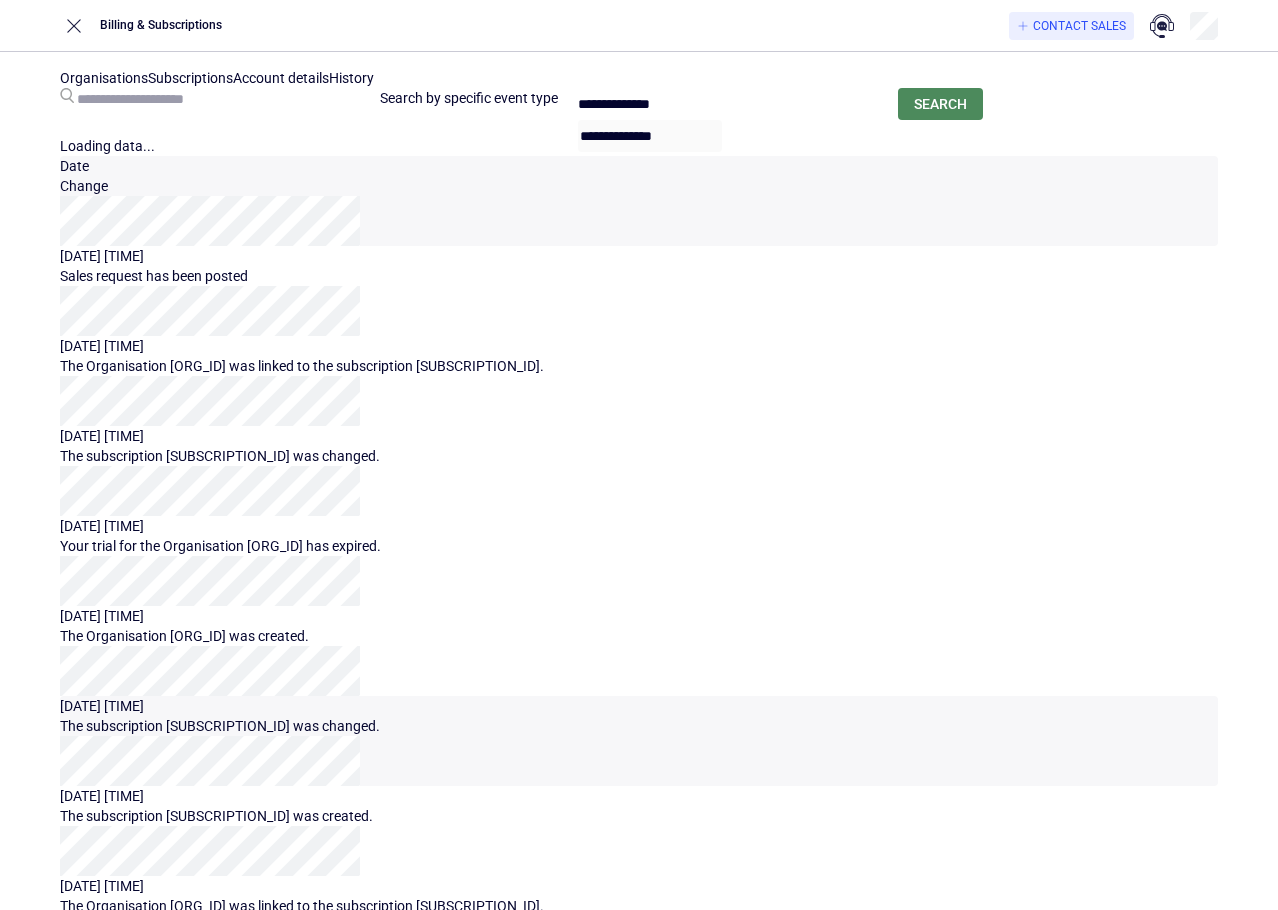 click on "The subscription [SUBSCRIPTION_ID] was changed." at bounding box center (639, 456) 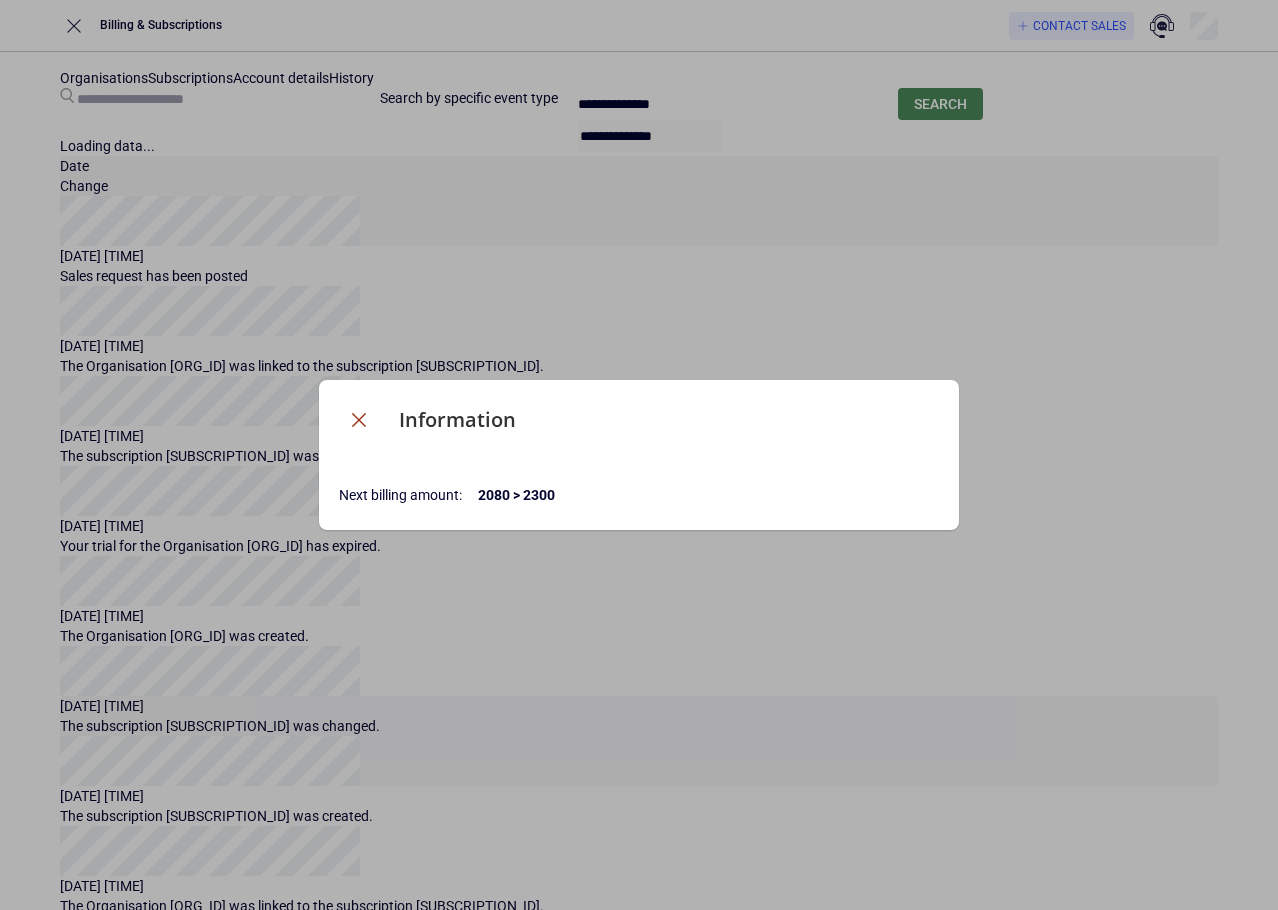 click at bounding box center [359, 420] 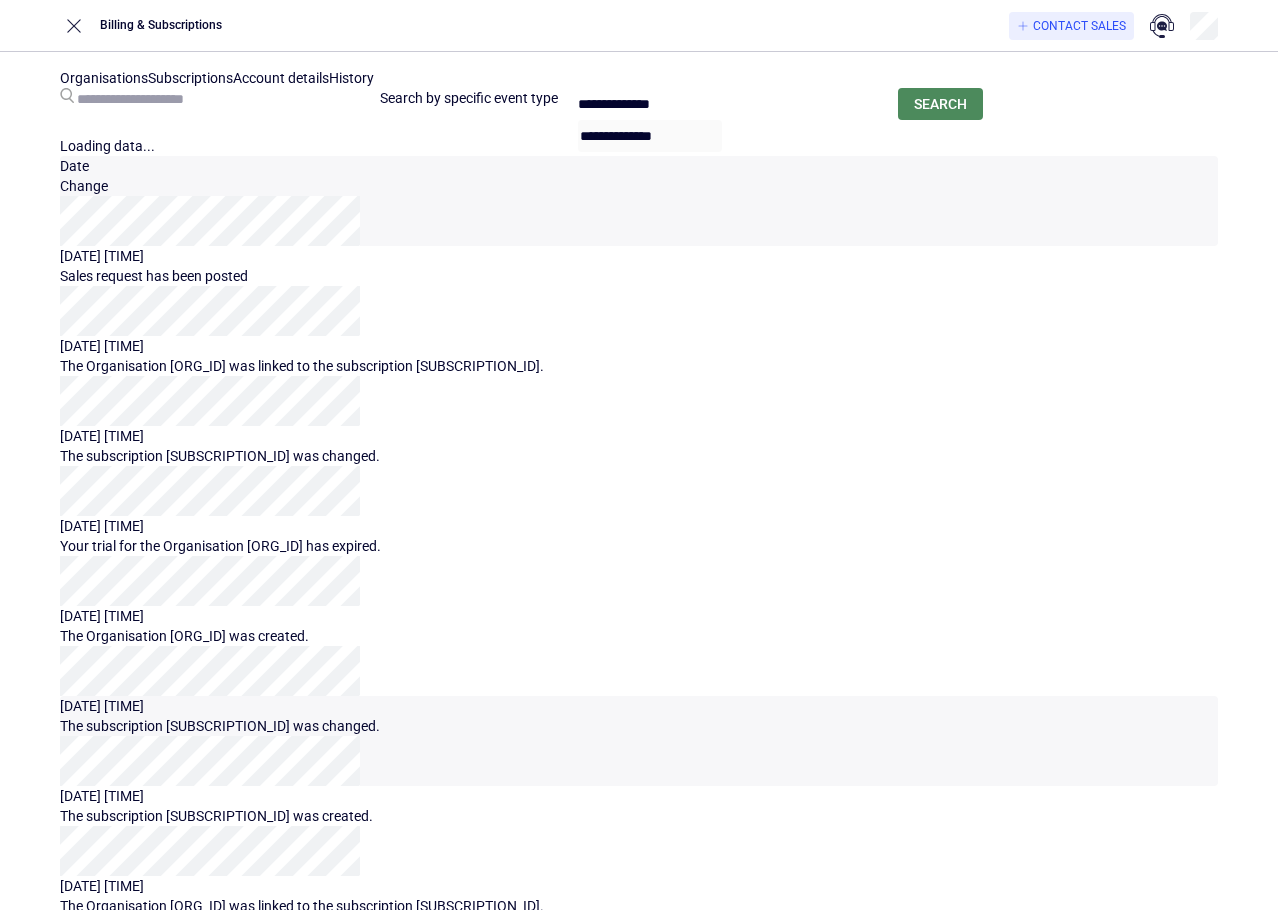click on "Account details" at bounding box center [281, 78] 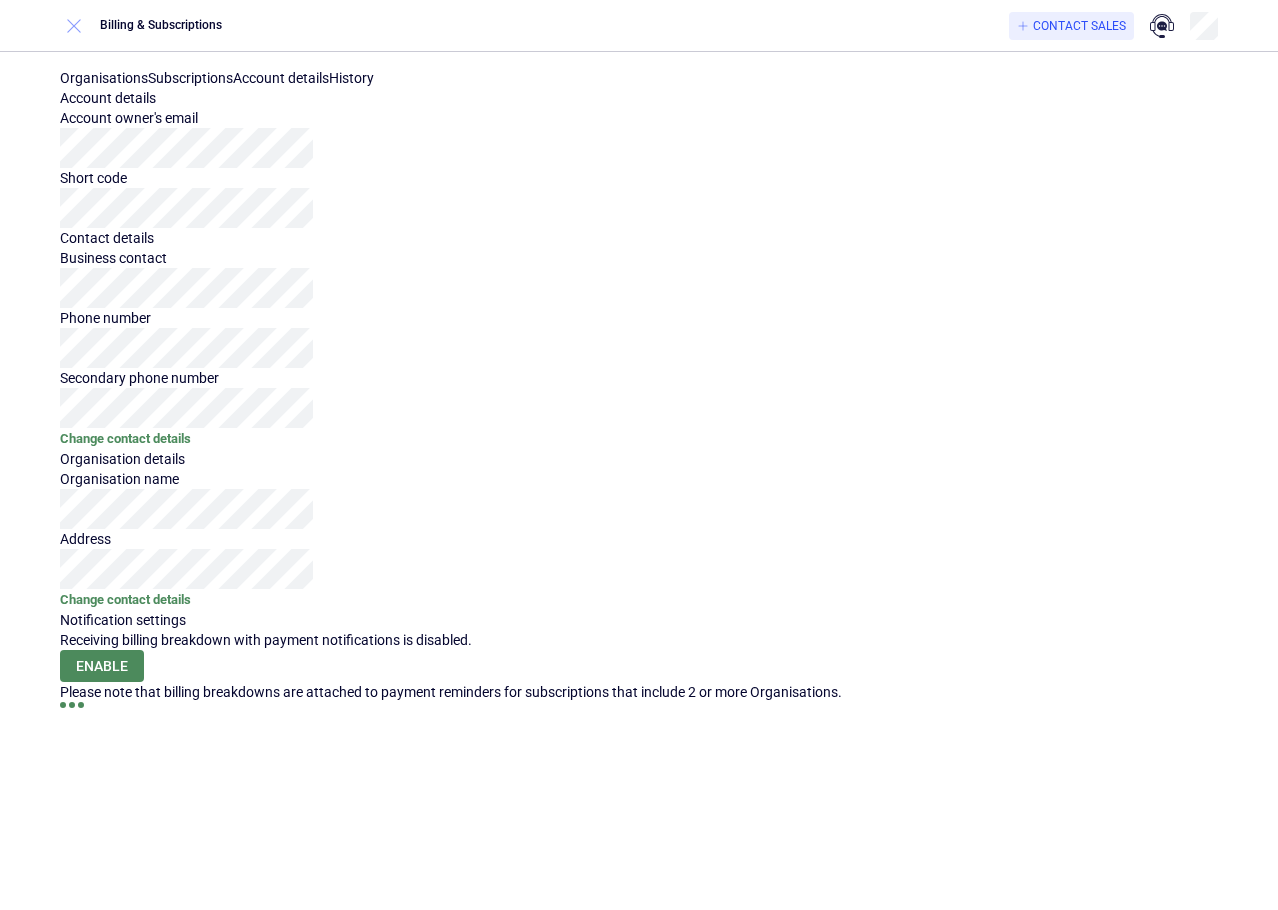 click at bounding box center [74, 26] 